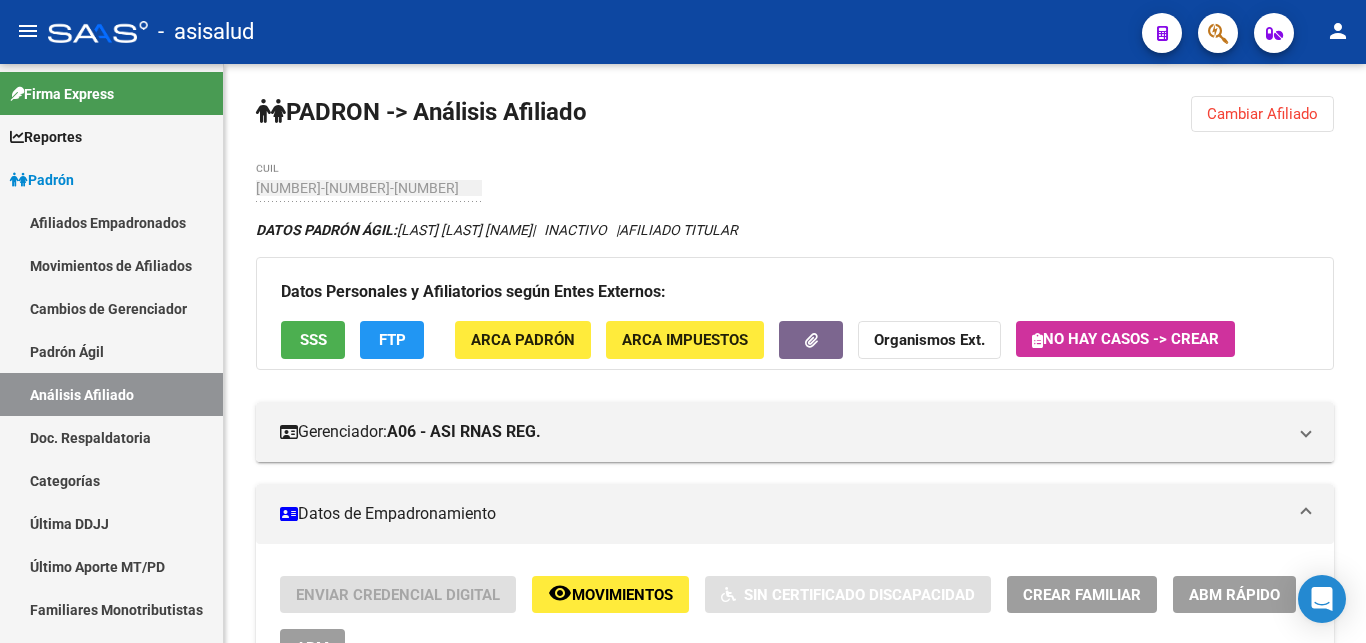 scroll, scrollTop: 0, scrollLeft: 0, axis: both 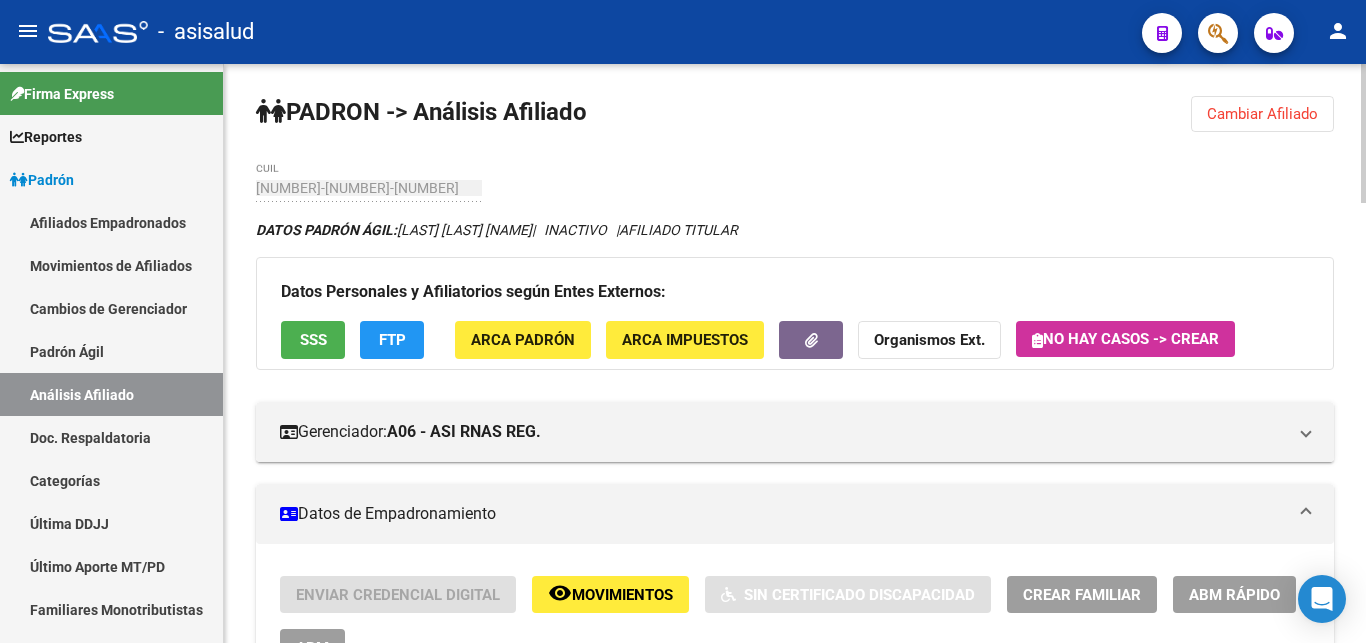 click on "Cambiar Afiliado" 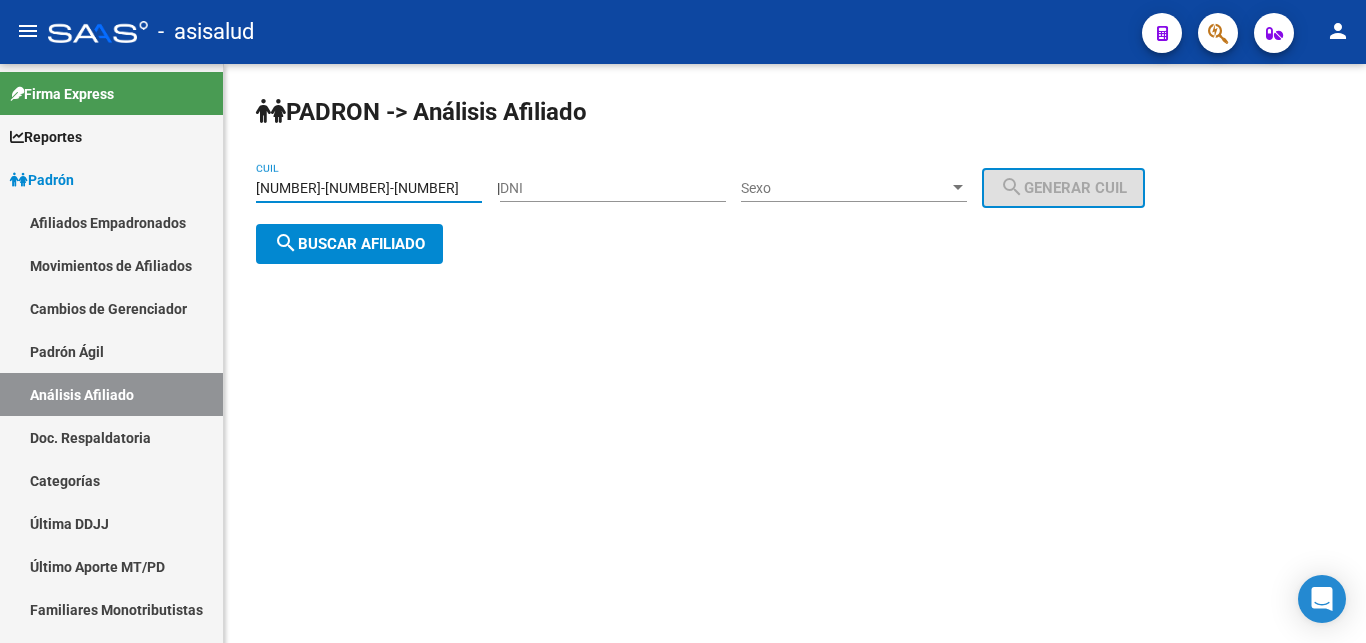 drag, startPoint x: 256, startPoint y: 187, endPoint x: 360, endPoint y: 187, distance: 104 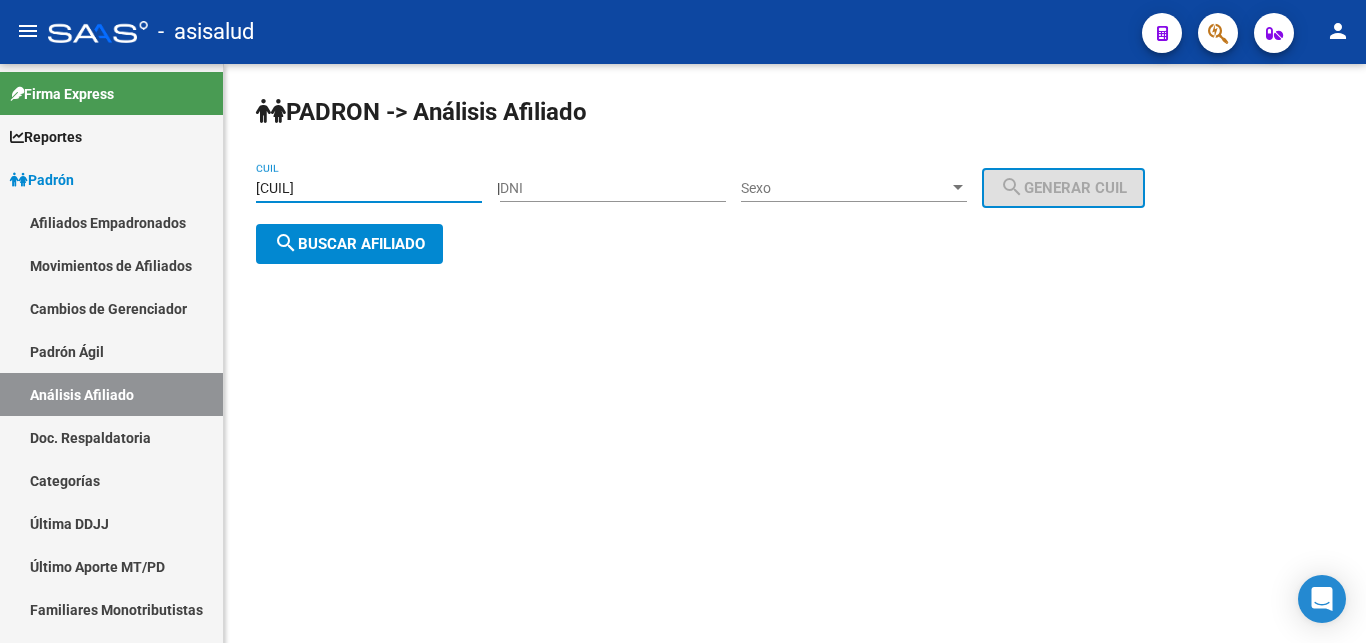 type on "[CUIL]" 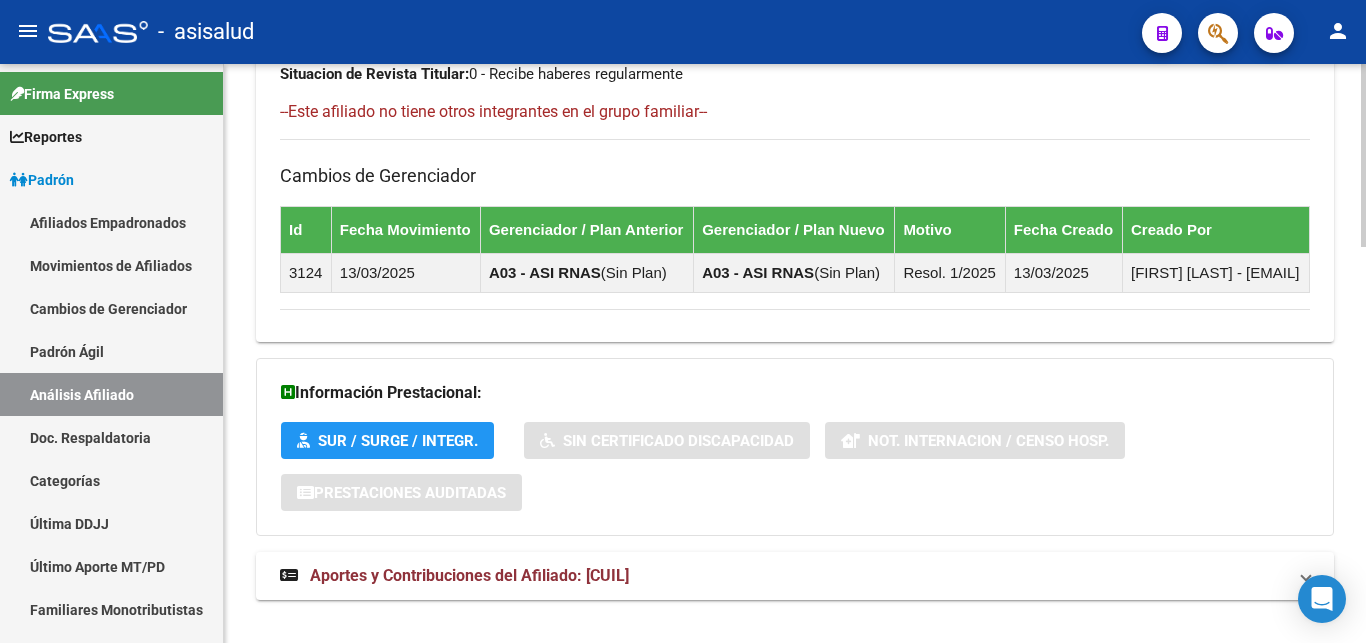 scroll, scrollTop: 1252, scrollLeft: 0, axis: vertical 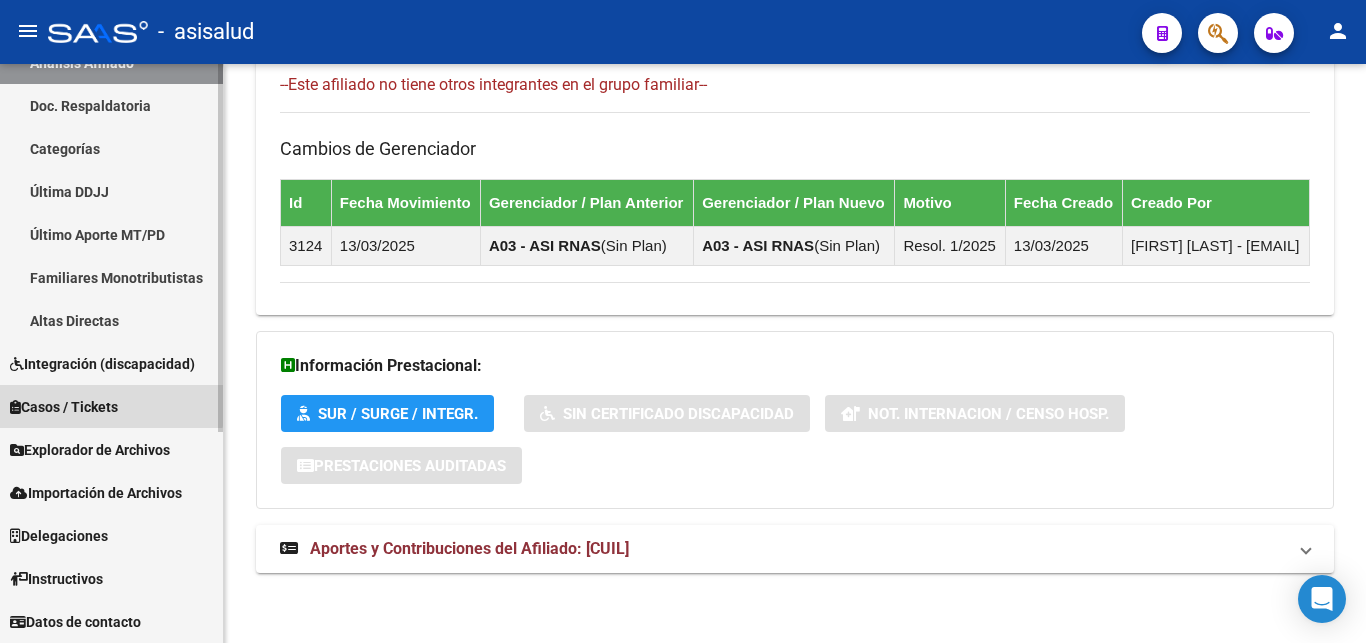 click on "Casos / Tickets" at bounding box center (64, 407) 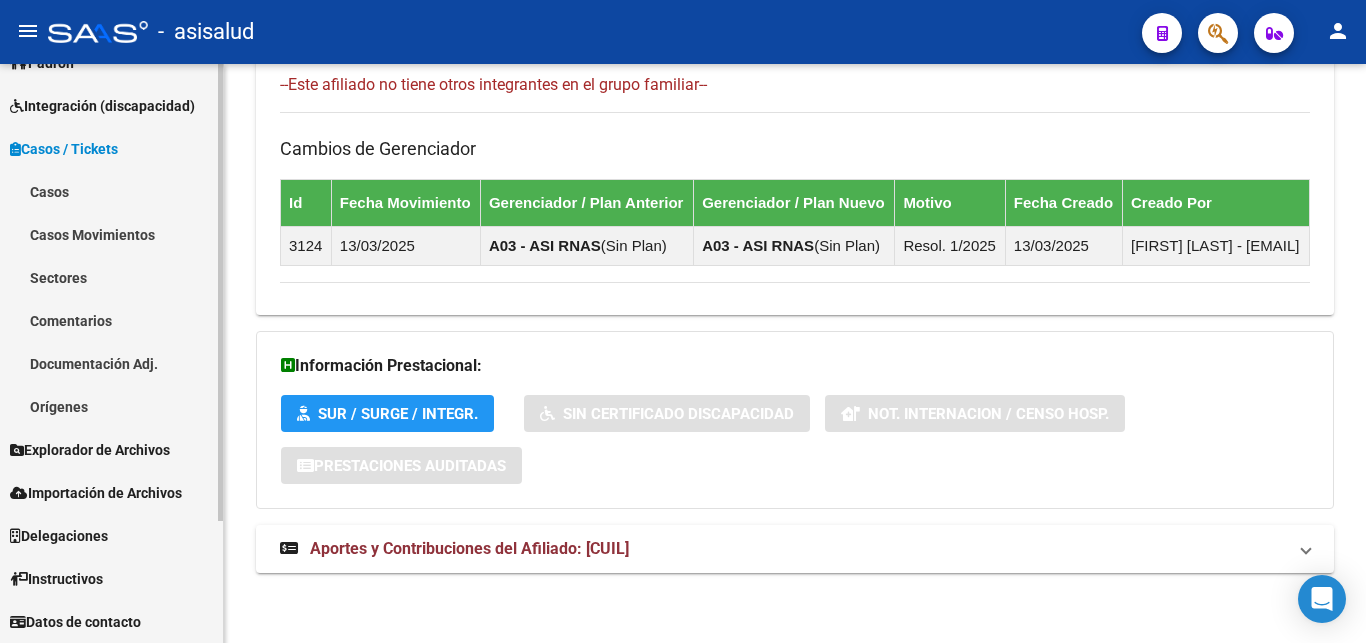 scroll, scrollTop: 117, scrollLeft: 0, axis: vertical 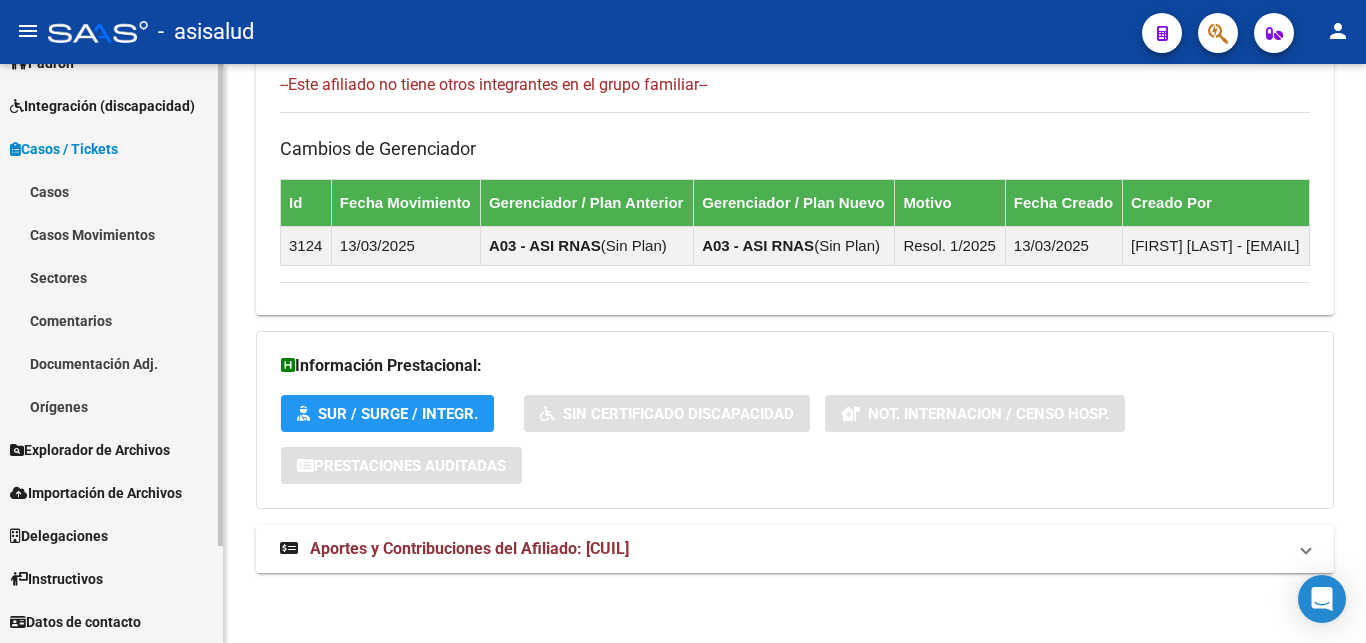 click on "Casos / Tickets" at bounding box center (64, 149) 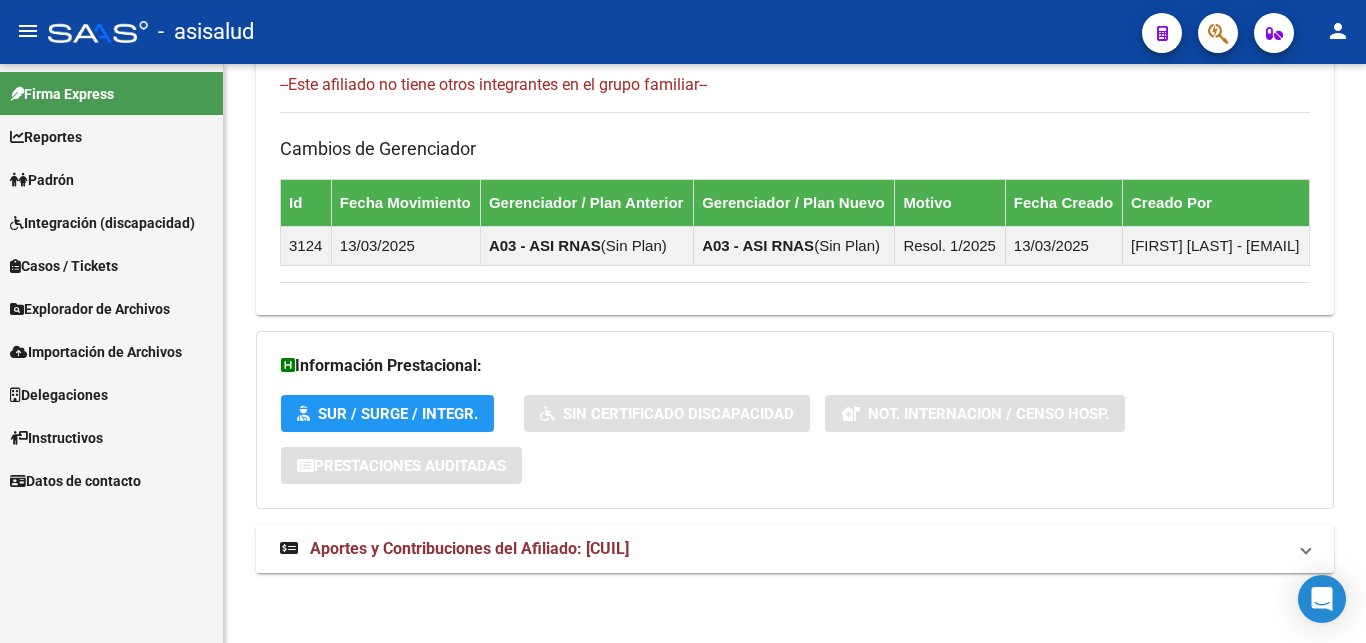 scroll, scrollTop: 0, scrollLeft: 0, axis: both 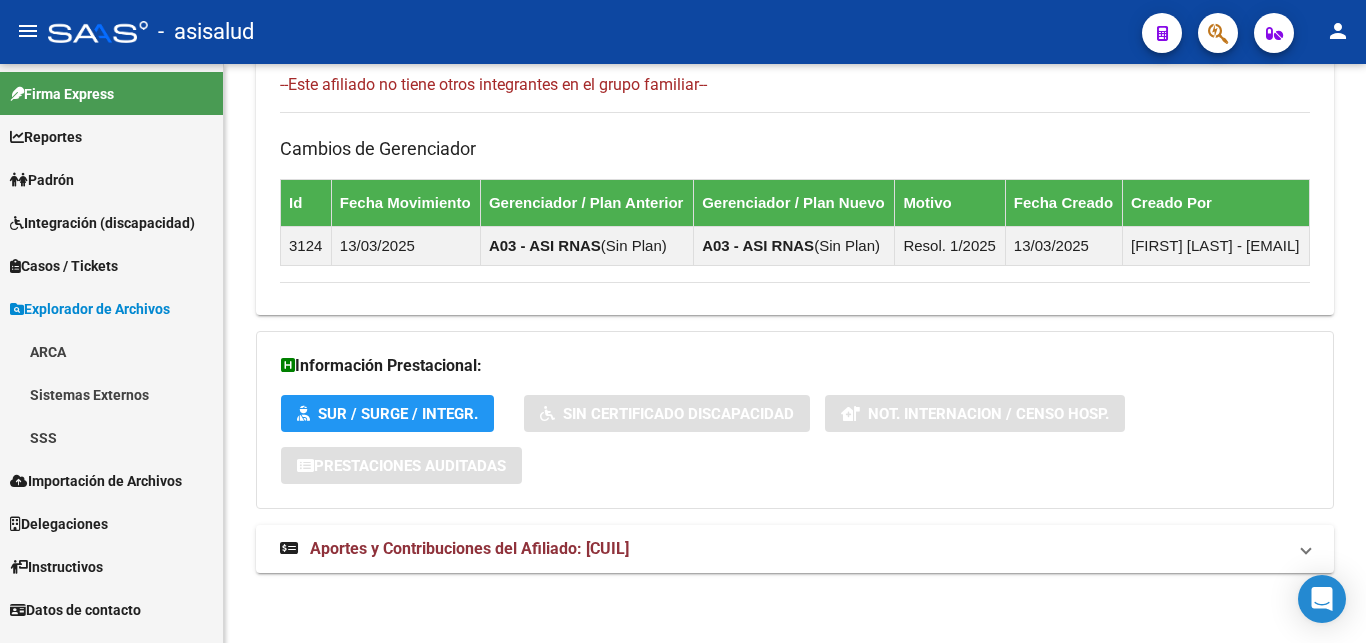 click on "ARCA" at bounding box center (111, 351) 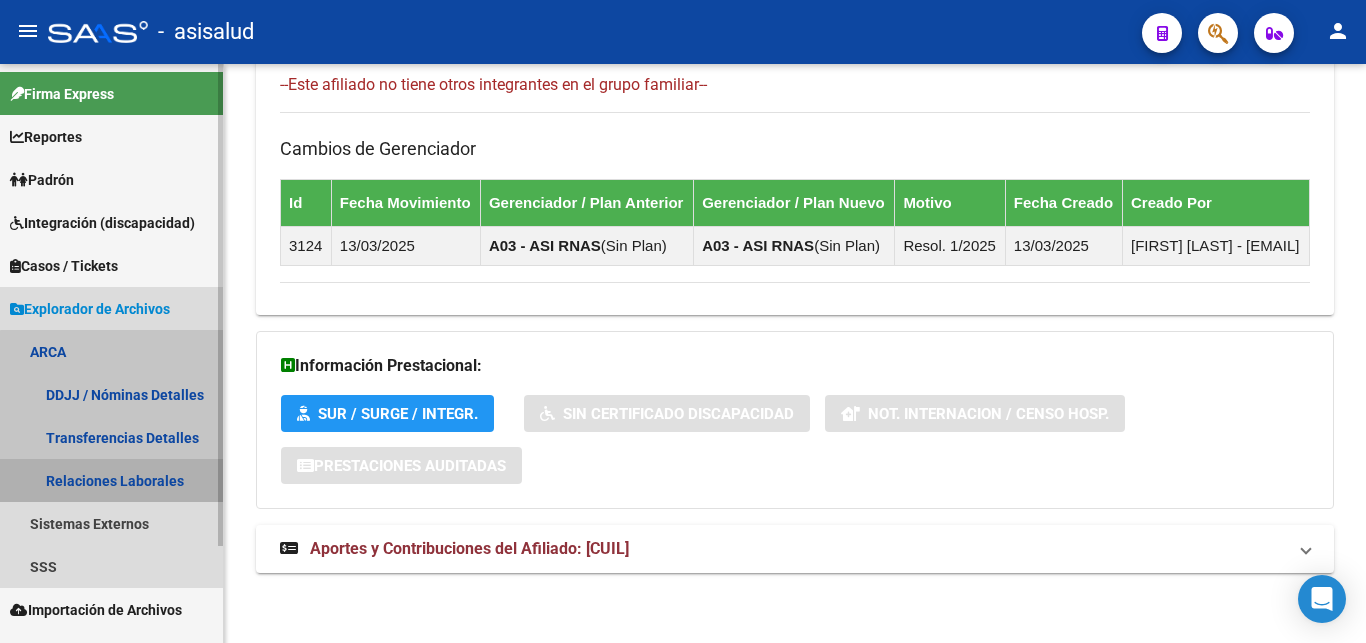 click on "Relaciones Laborales" at bounding box center (111, 480) 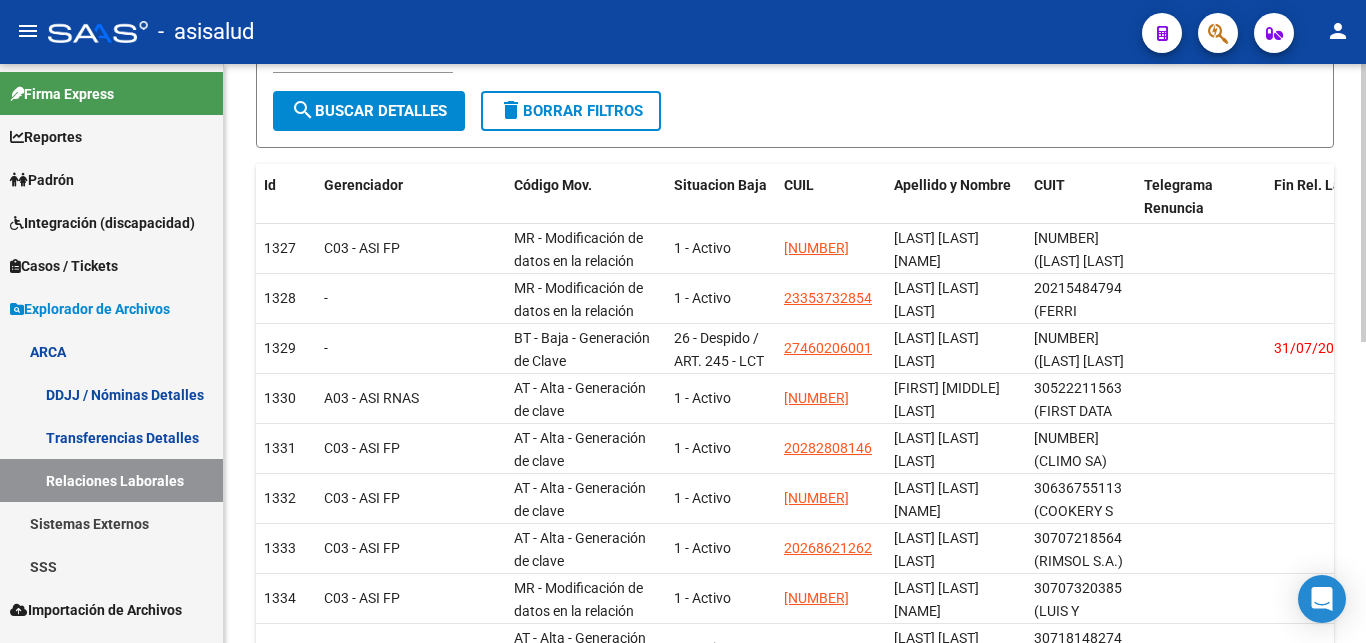 scroll, scrollTop: 412, scrollLeft: 0, axis: vertical 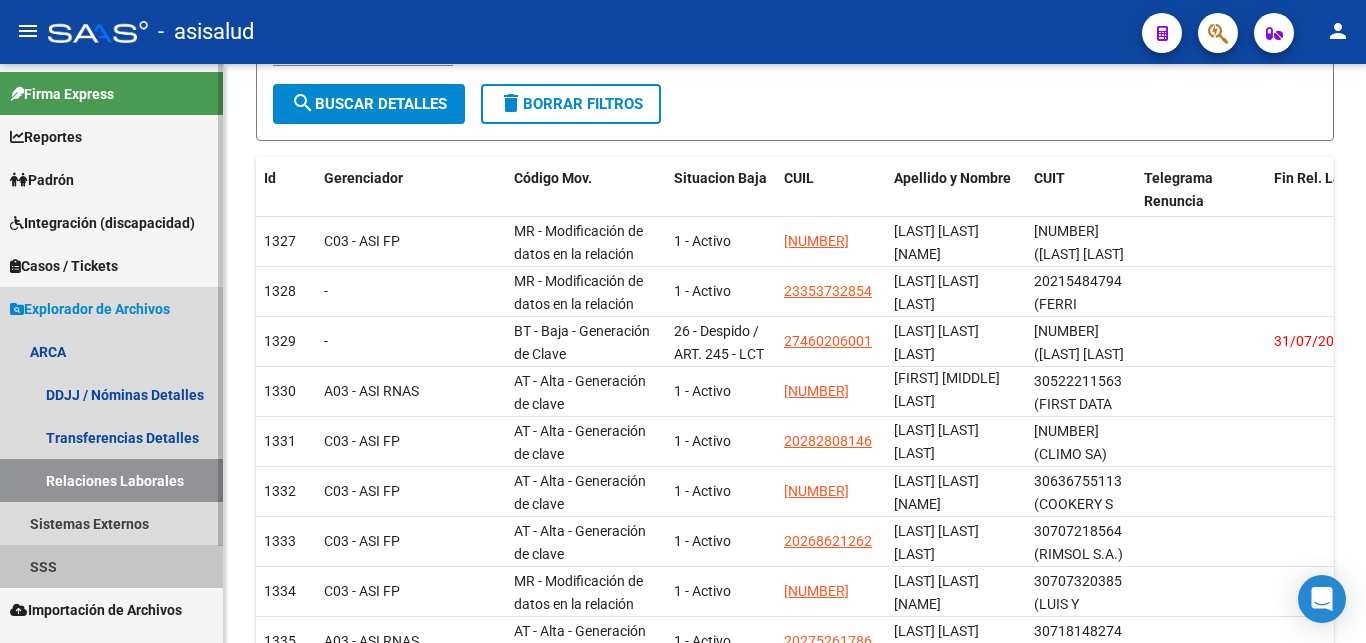 click on "SSS" at bounding box center [111, 566] 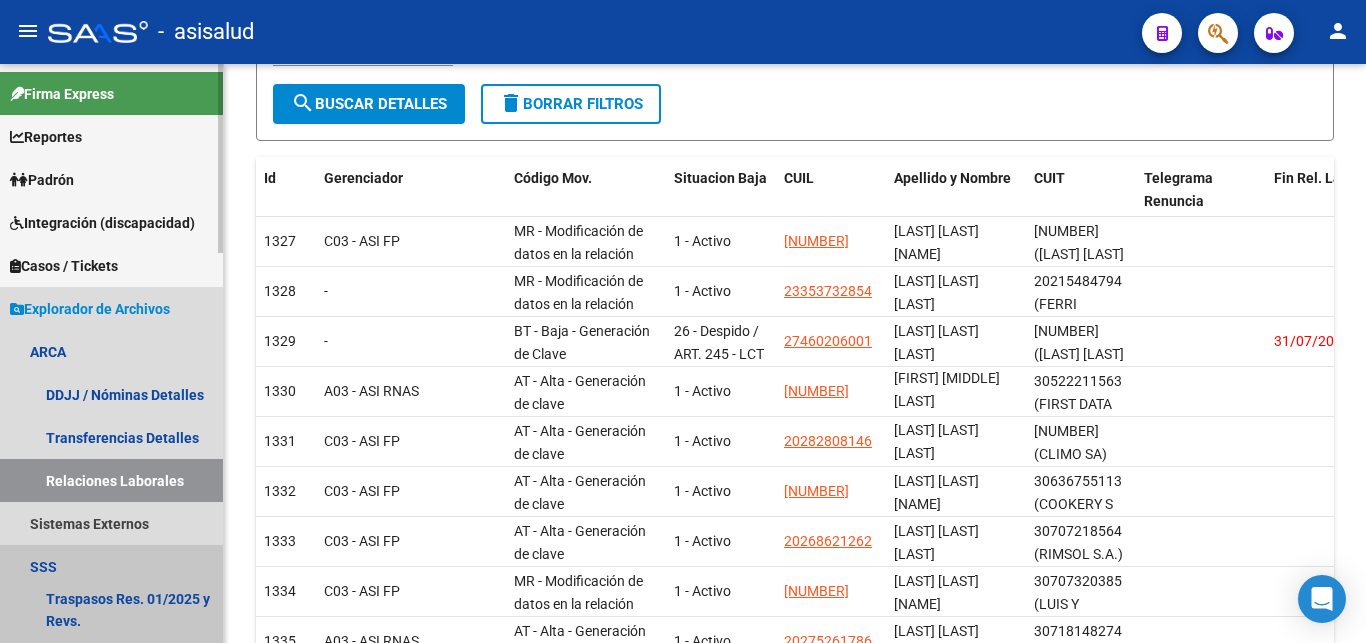 click on "SSS" at bounding box center [111, 566] 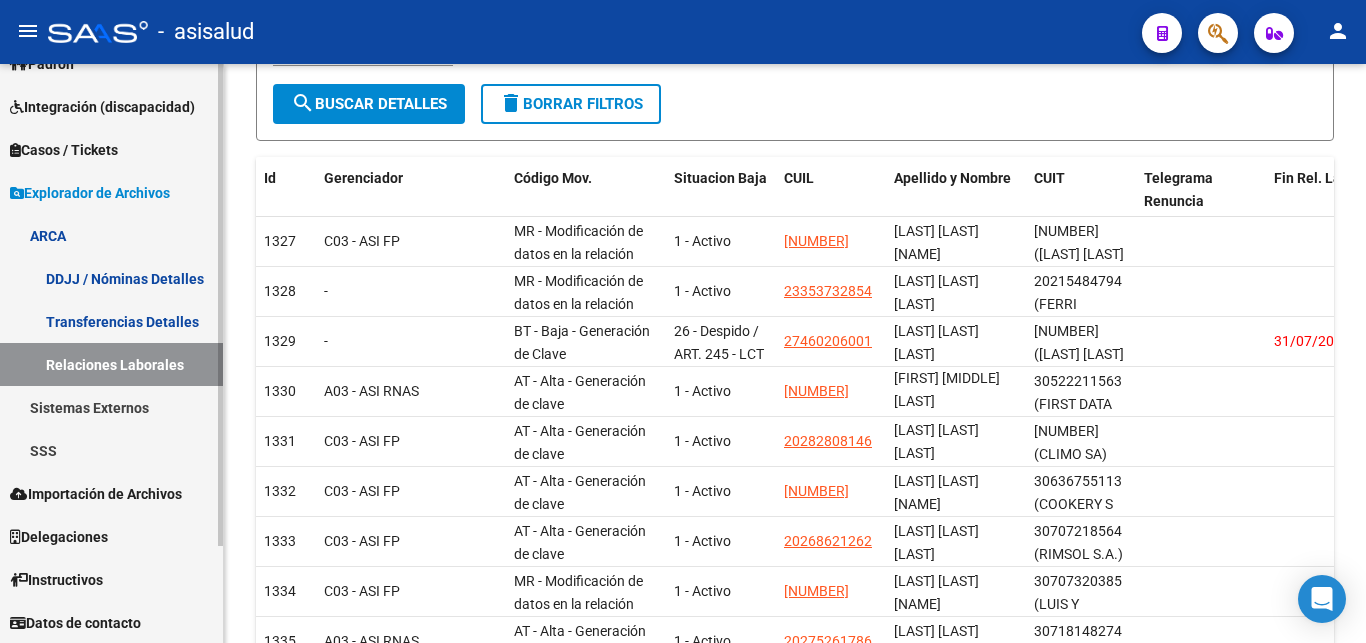 scroll, scrollTop: 117, scrollLeft: 0, axis: vertical 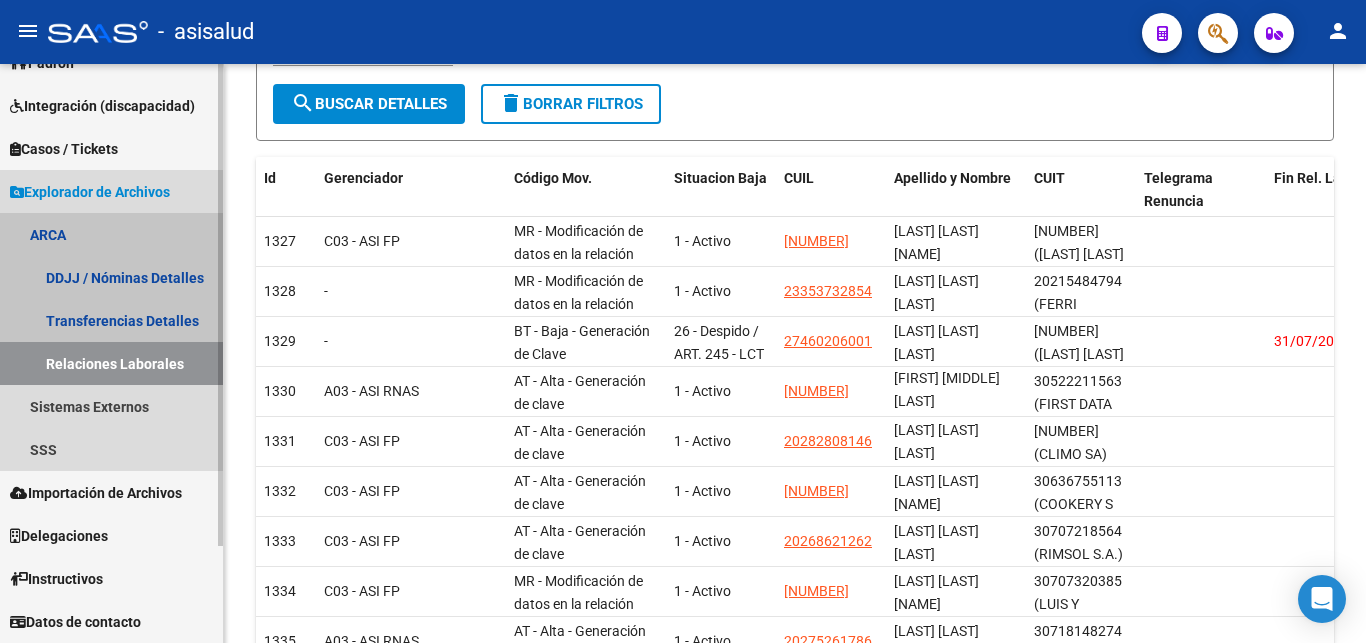 click on "Relaciones Laborales" at bounding box center (111, 363) 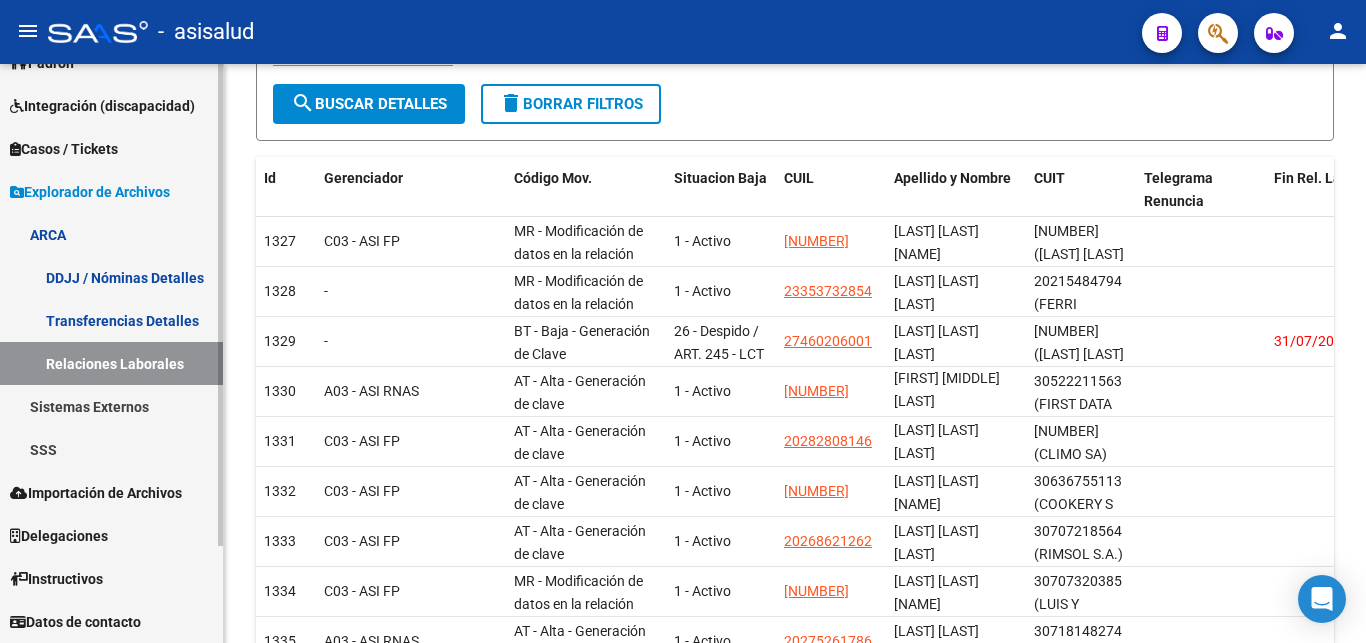 click on "Explorador de Archivos" at bounding box center [90, 192] 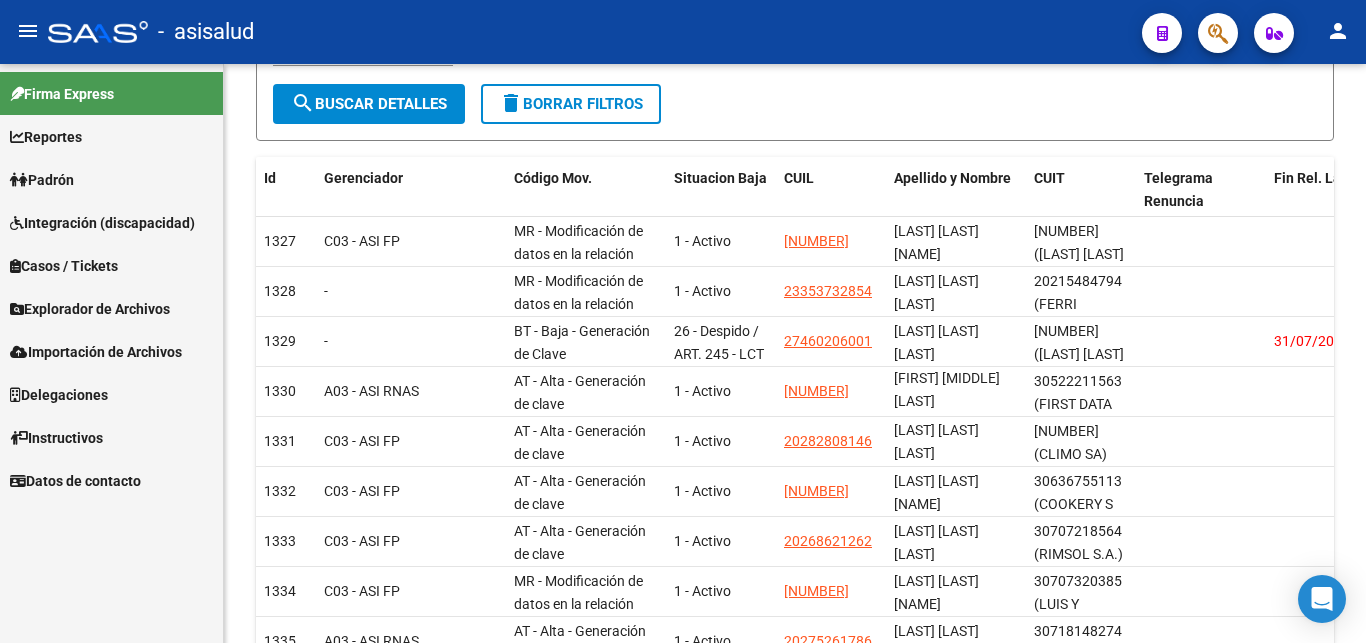 scroll, scrollTop: 0, scrollLeft: 0, axis: both 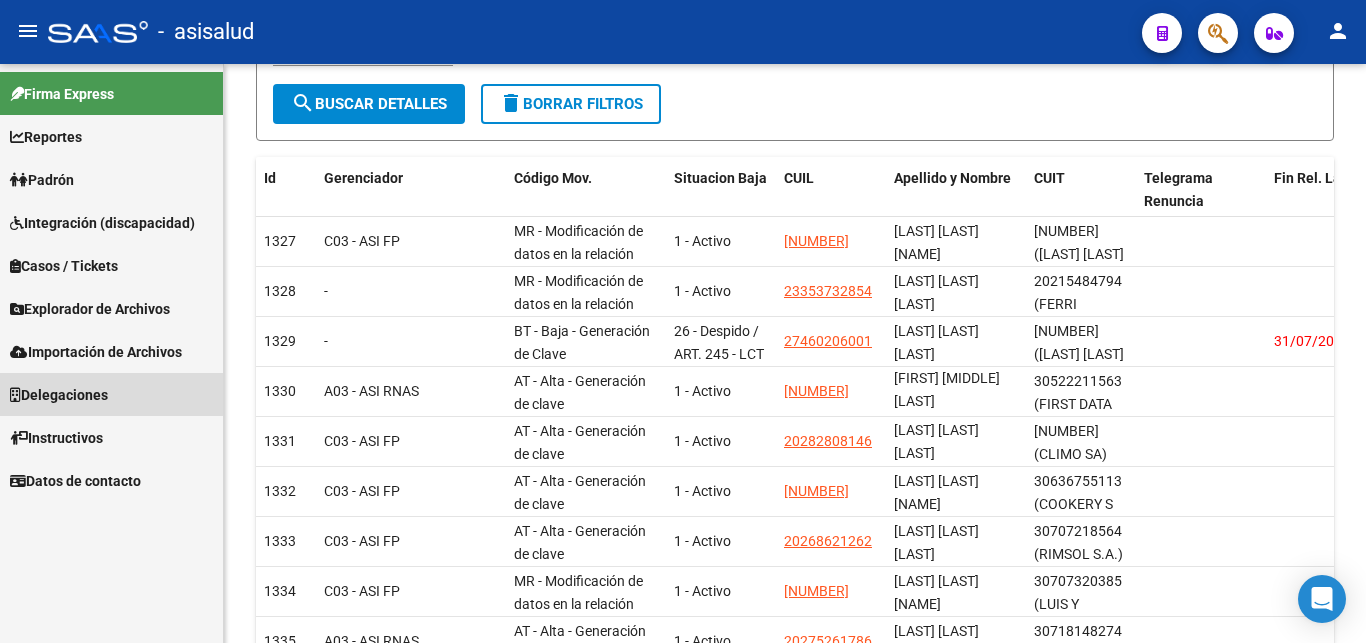 click on "Delegaciones" at bounding box center [59, 395] 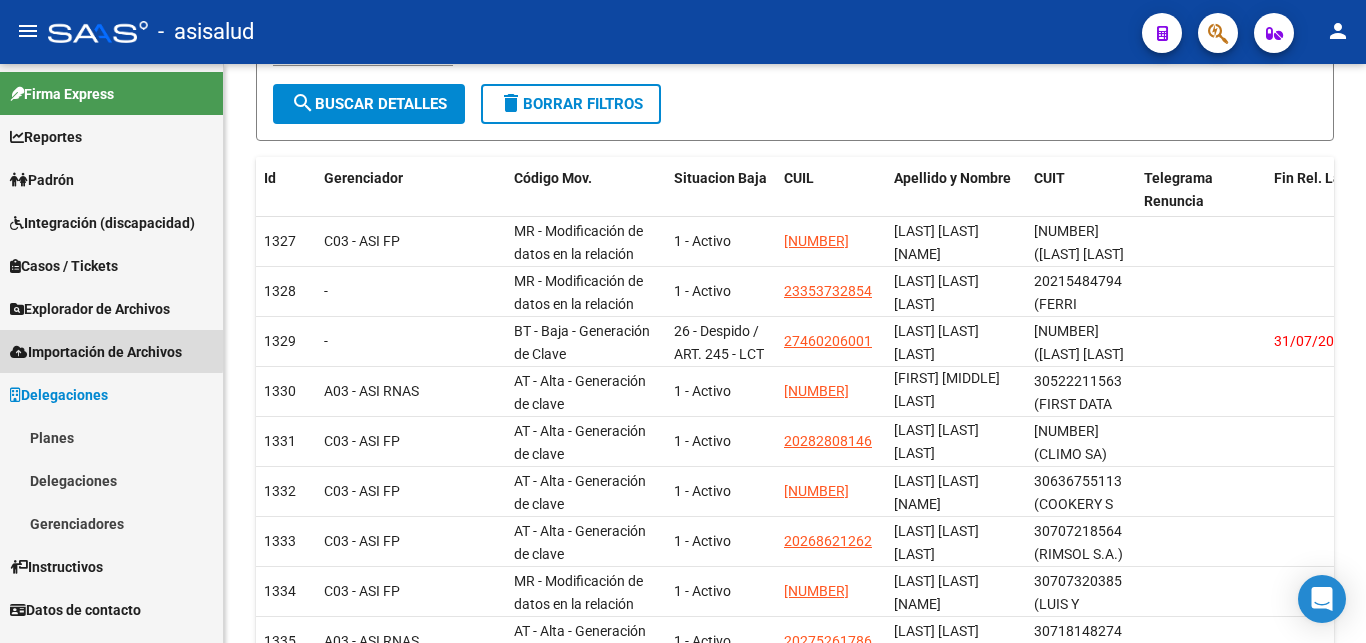 click on "Importación de Archivos" at bounding box center [96, 352] 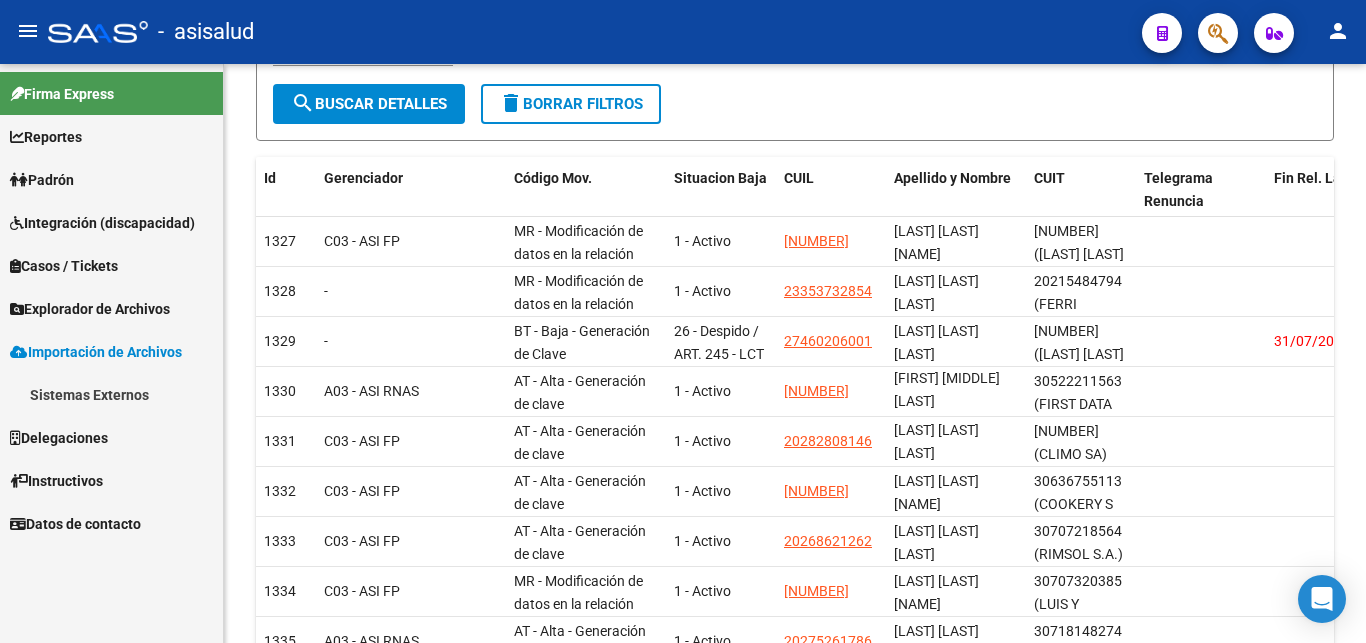 click on "Explorador de Archivos" at bounding box center [90, 309] 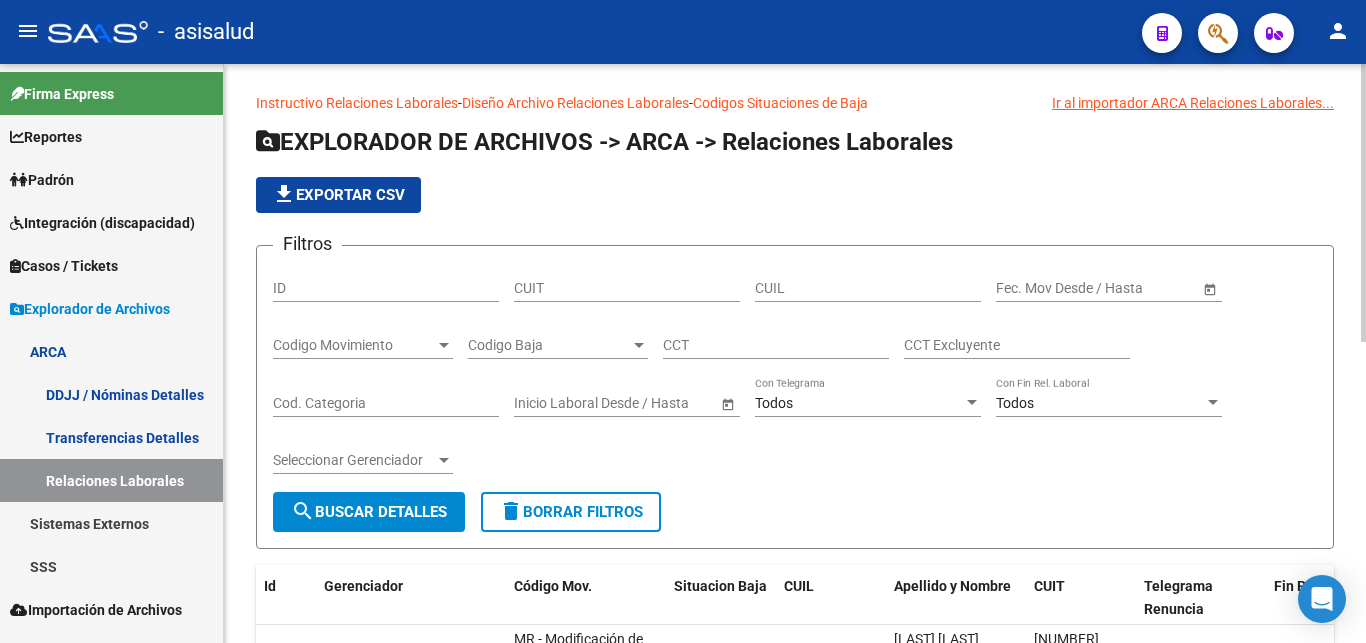 scroll, scrollTop: 0, scrollLeft: 0, axis: both 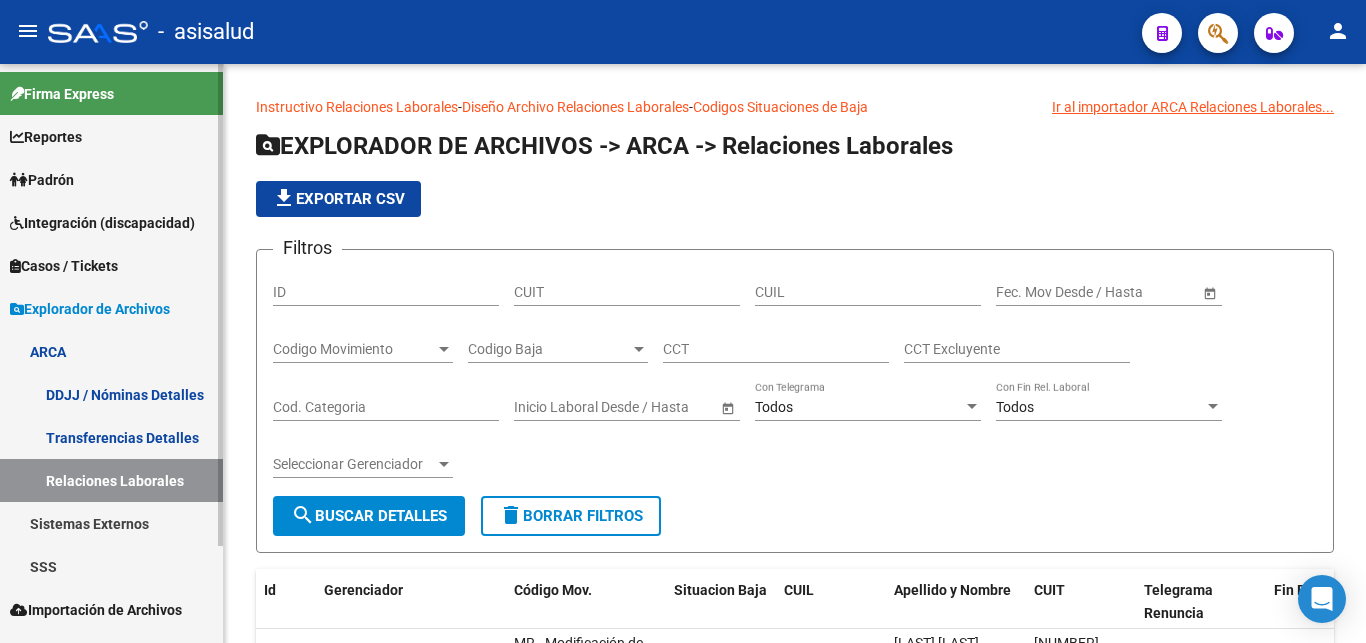 click on "Padrón" at bounding box center (42, 180) 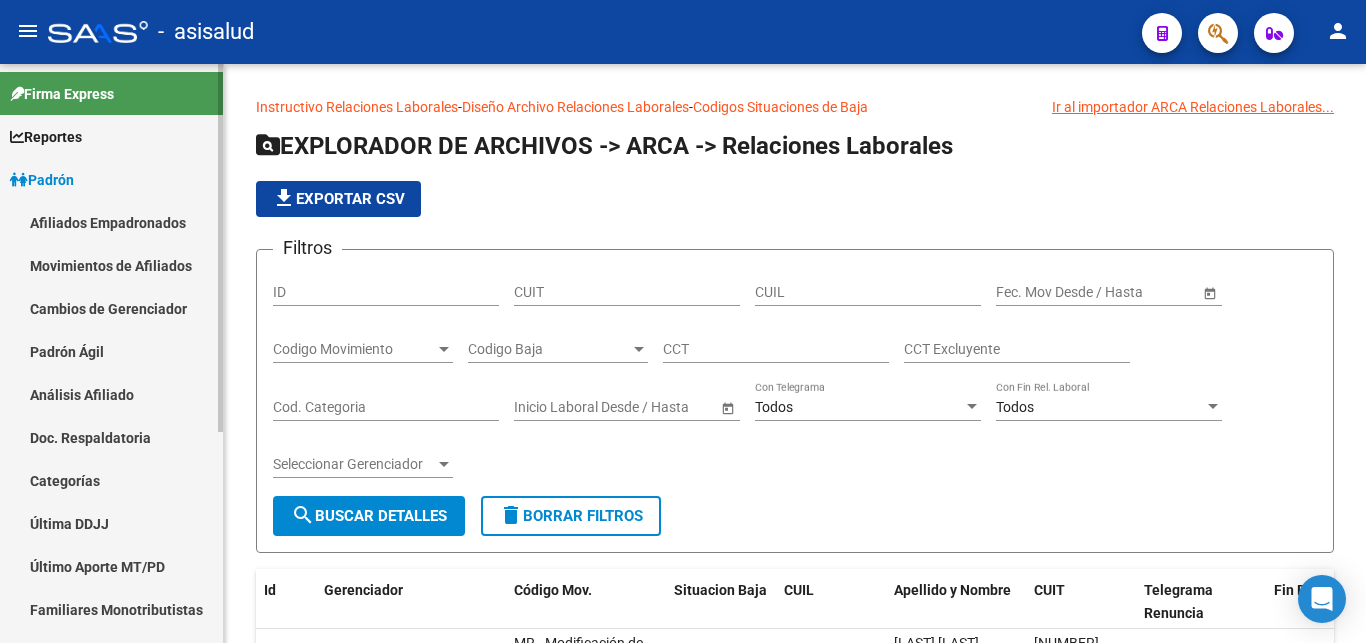 click on "Análisis Afiliado" at bounding box center [111, 394] 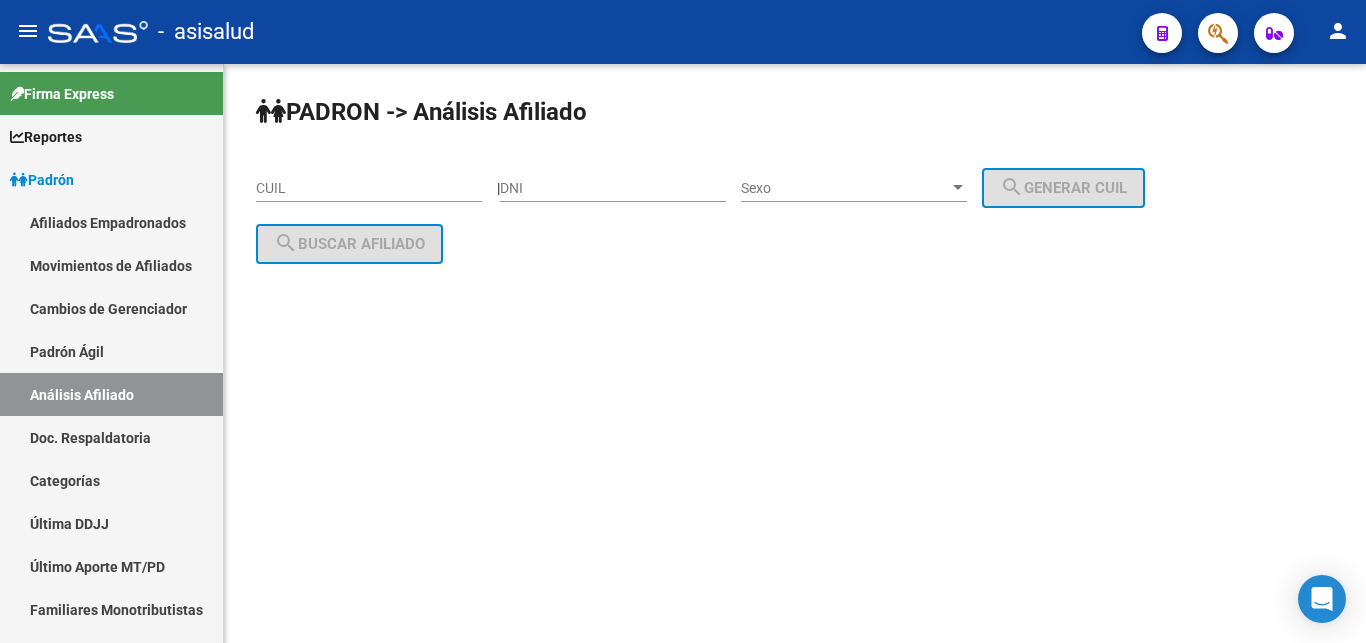 click on "CUIL" at bounding box center (369, 188) 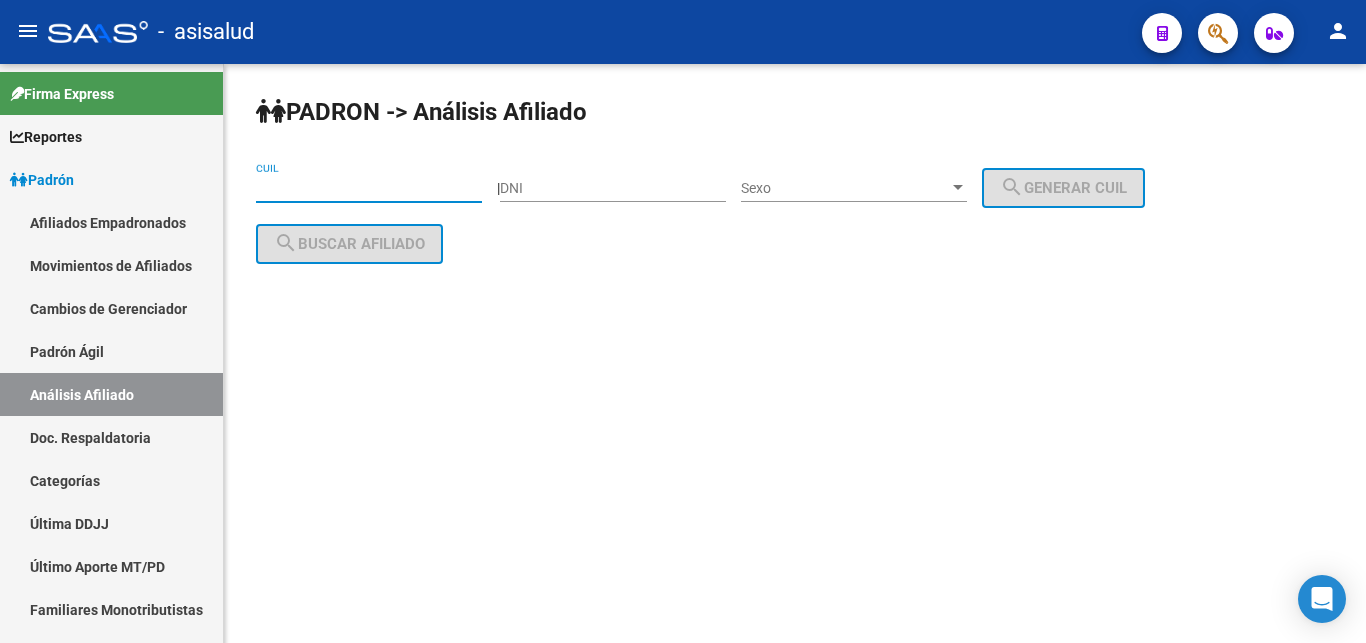 paste on "[CUIL]" 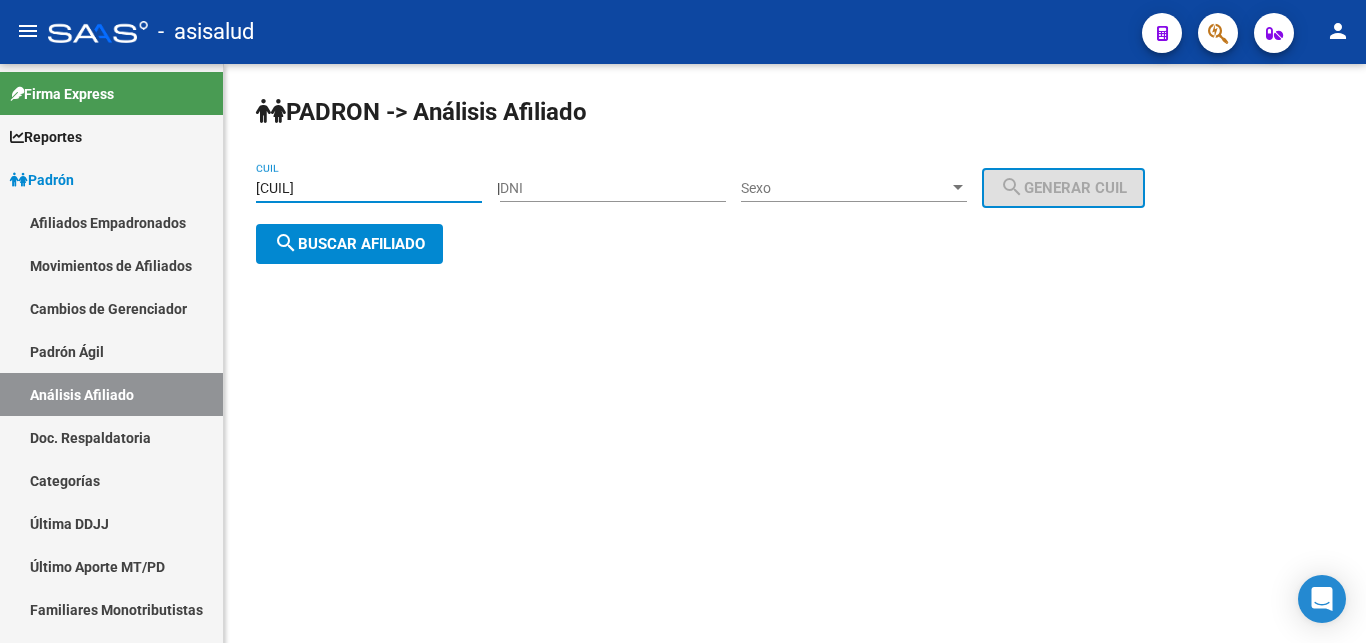 type on "[CUIL]" 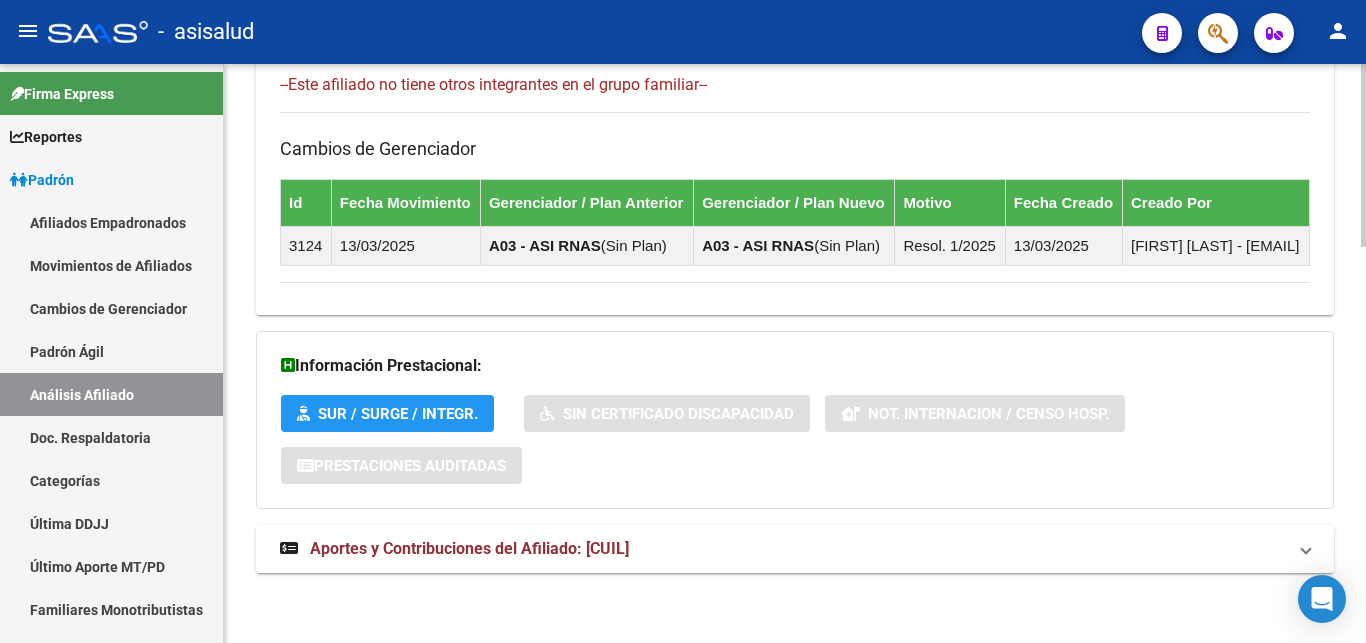 scroll, scrollTop: 1252, scrollLeft: 0, axis: vertical 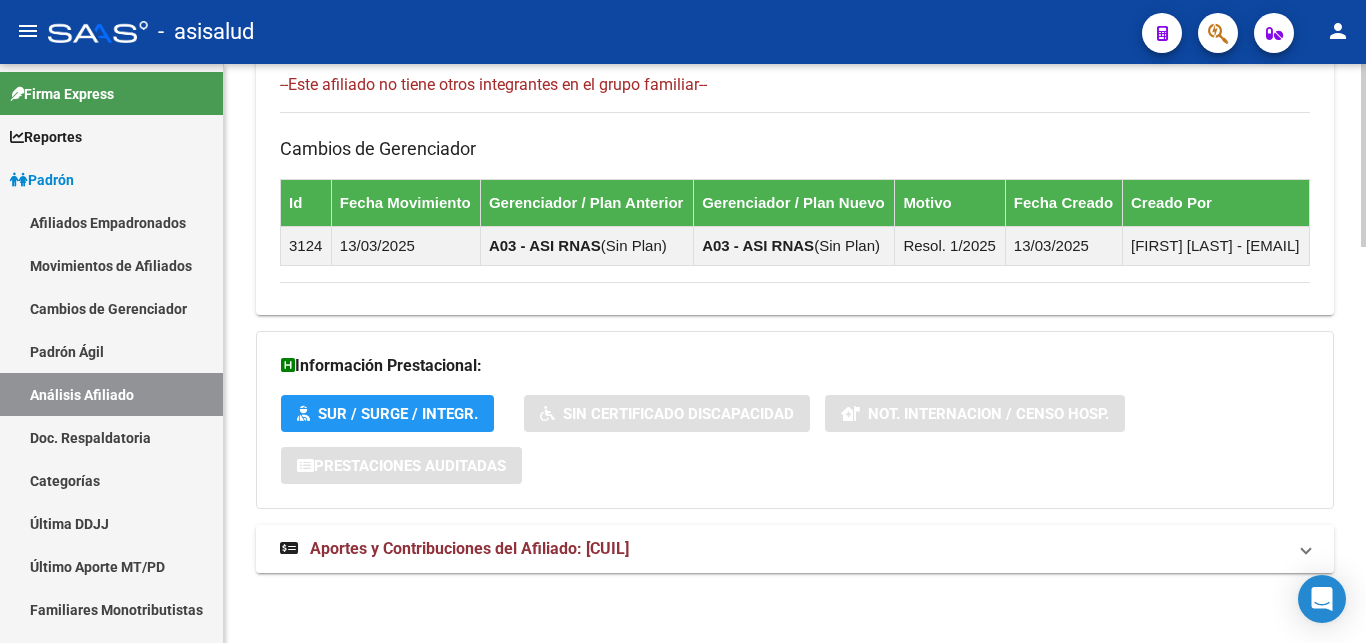click on "Aportes y Contribuciones del Afiliado: [CUIL]" at bounding box center [469, 548] 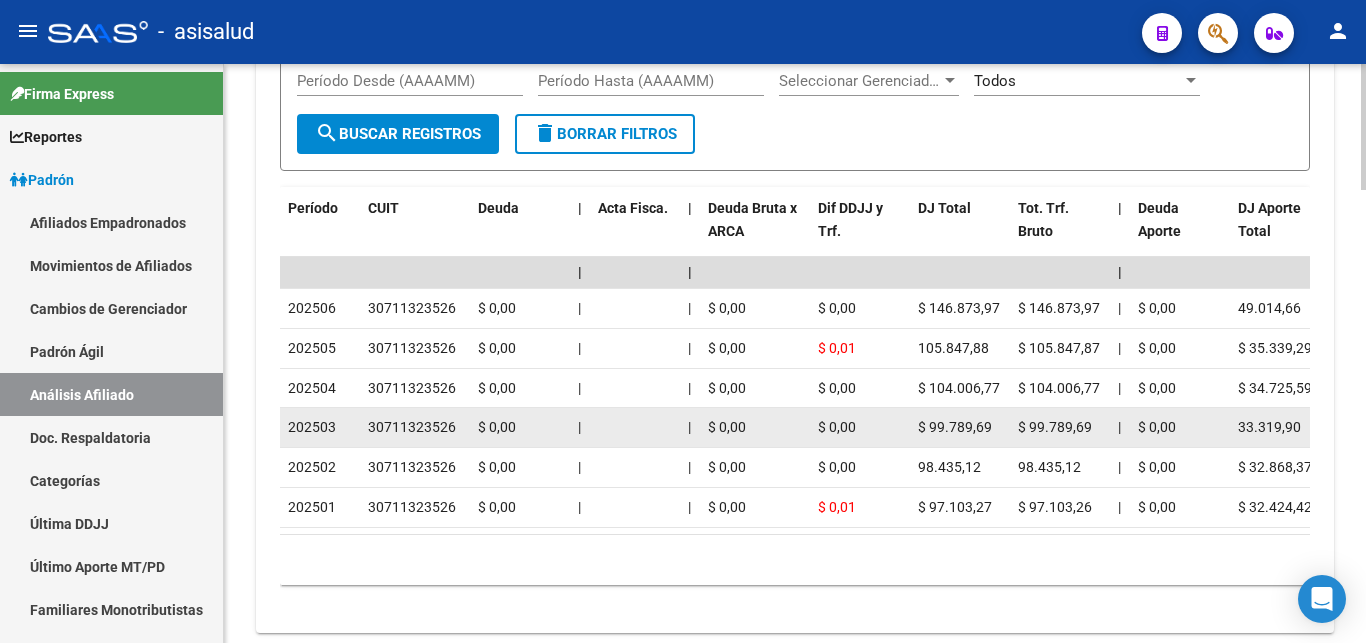 scroll, scrollTop: 1864, scrollLeft: 0, axis: vertical 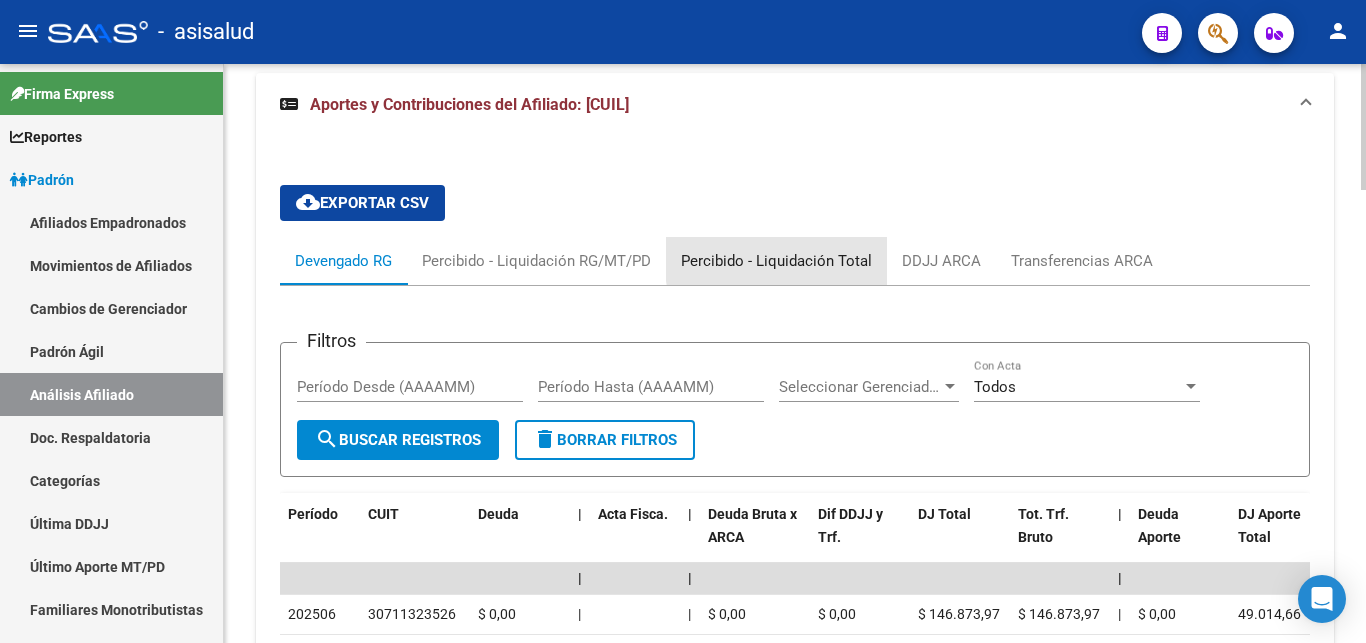 click on "Percibido - Liquidación Total" at bounding box center (776, 261) 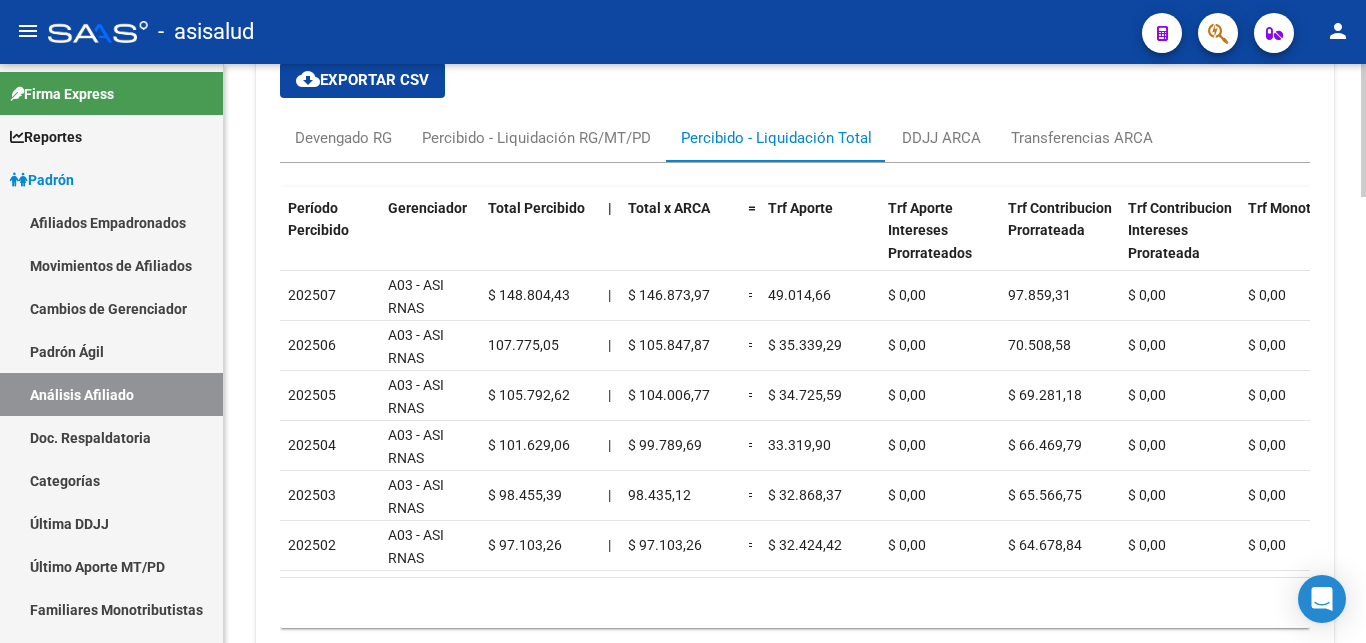 scroll, scrollTop: 1857, scrollLeft: 0, axis: vertical 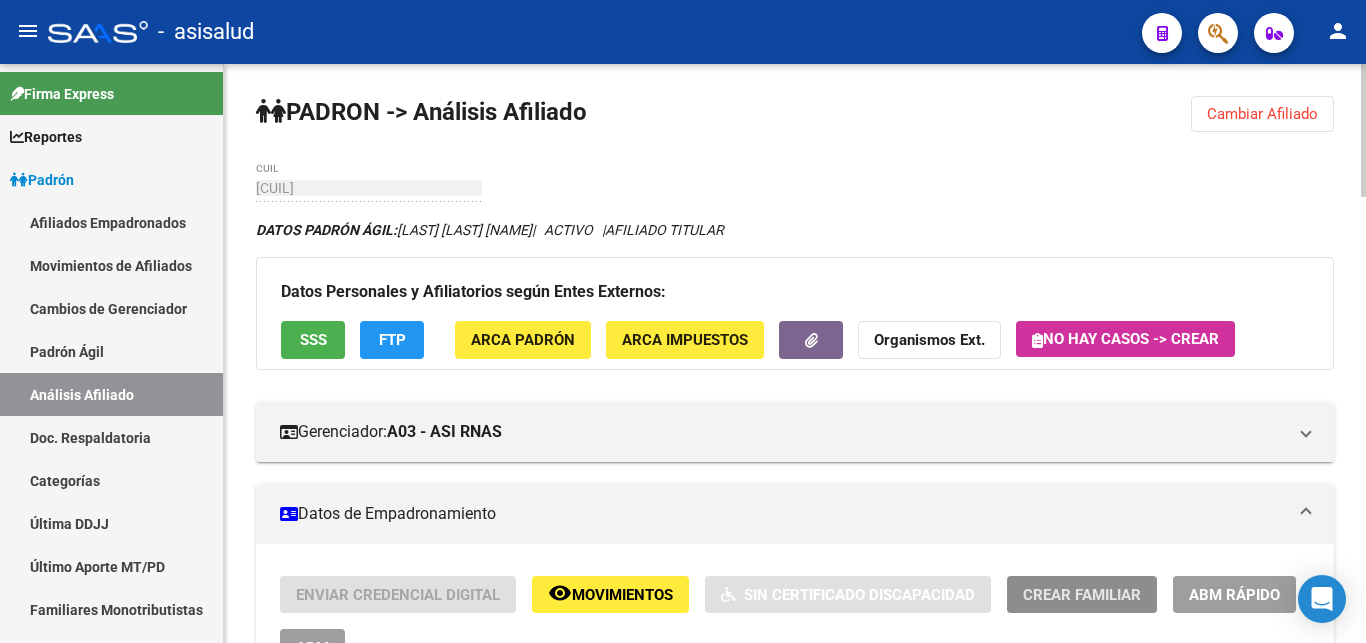 click on "Crear Familiar" at bounding box center (1082, 595) 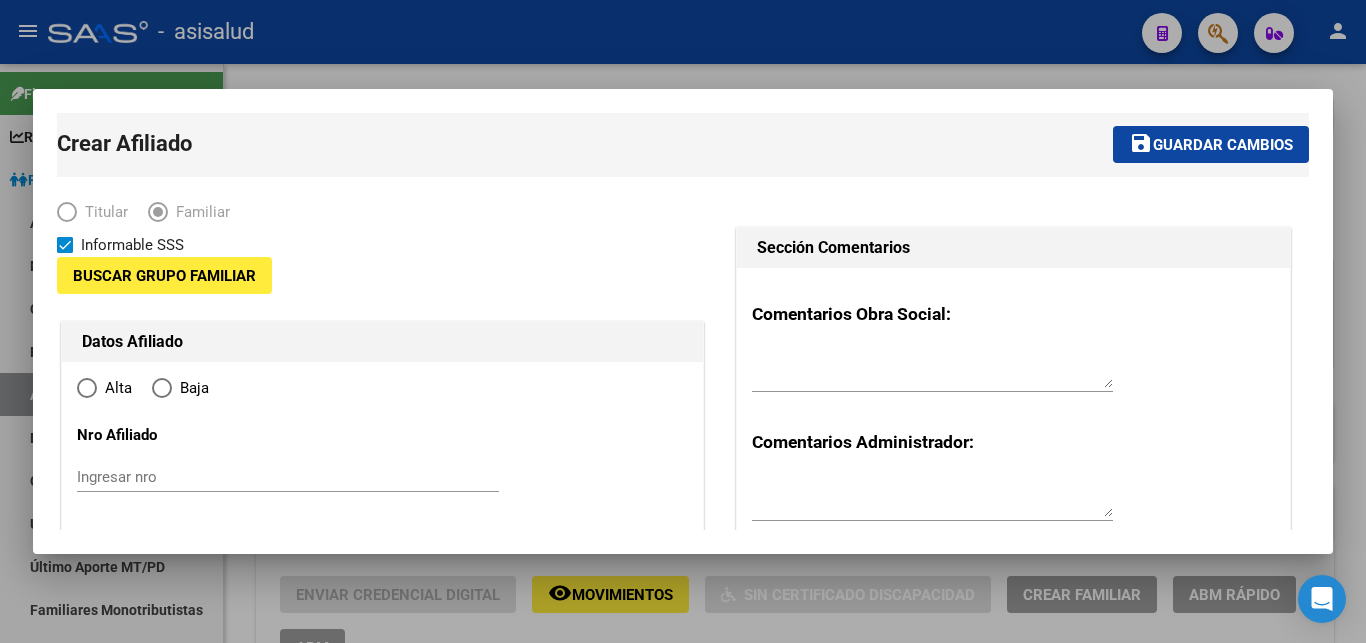 type on "[CUIL]" 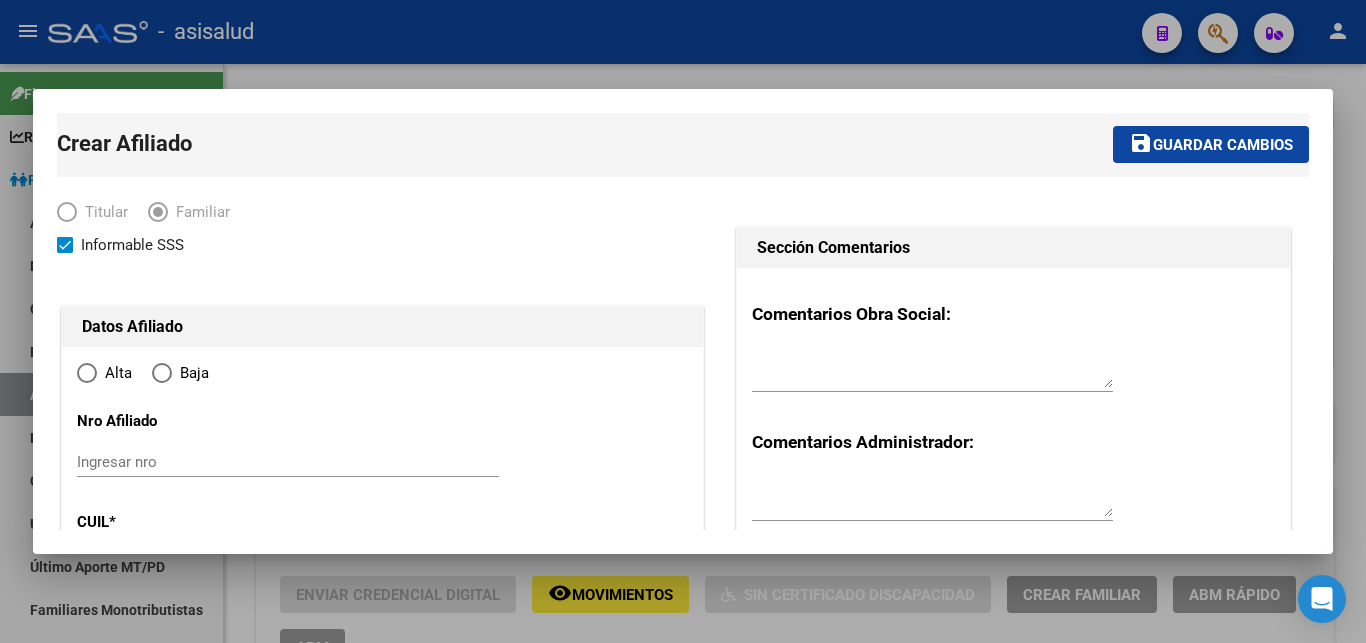radio on "true" 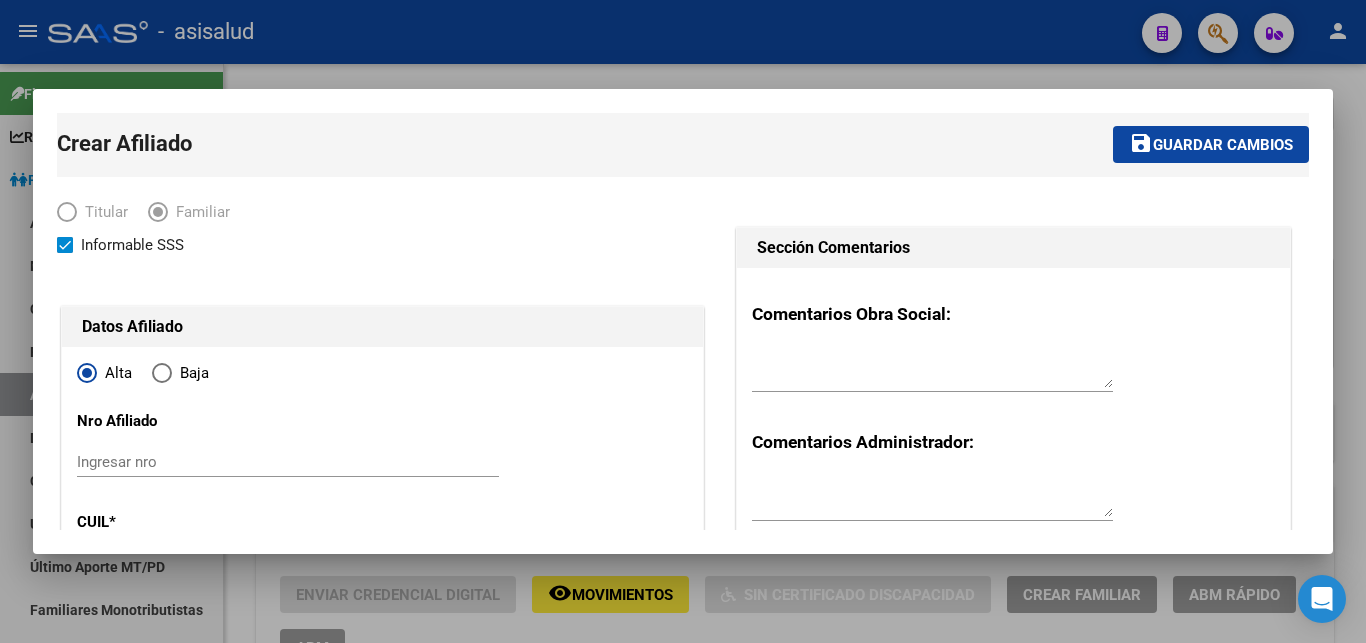 type on "[CUIL]" 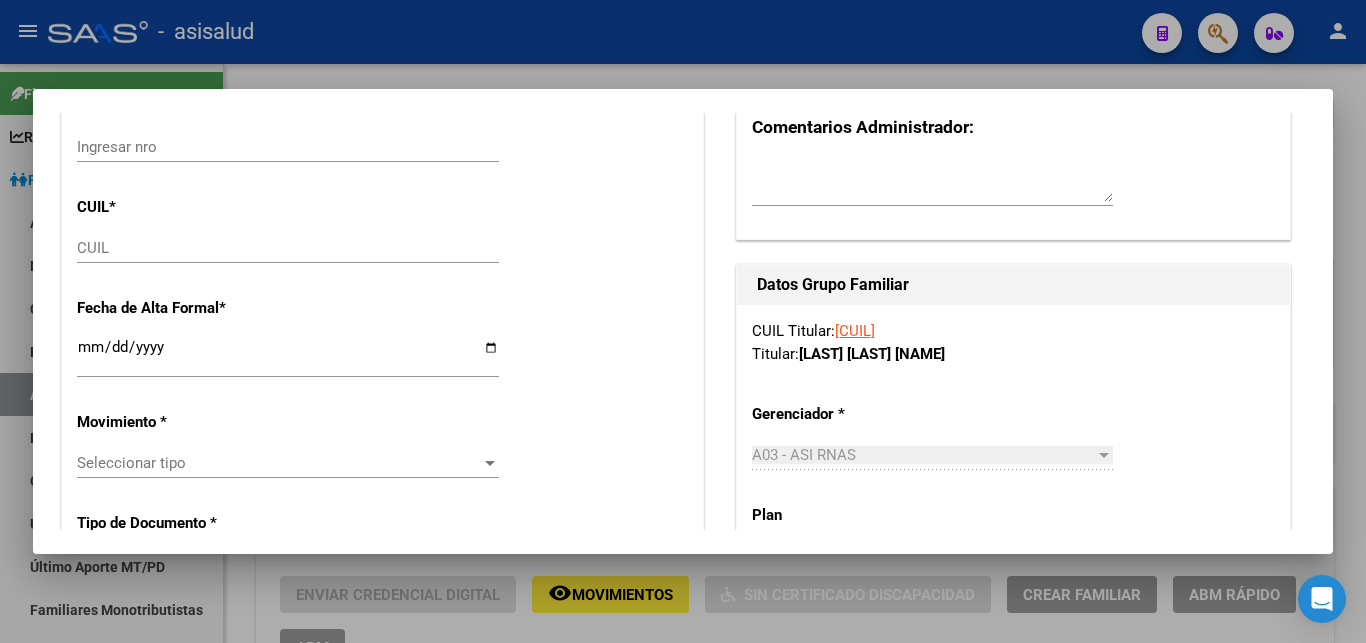 scroll, scrollTop: 324, scrollLeft: 0, axis: vertical 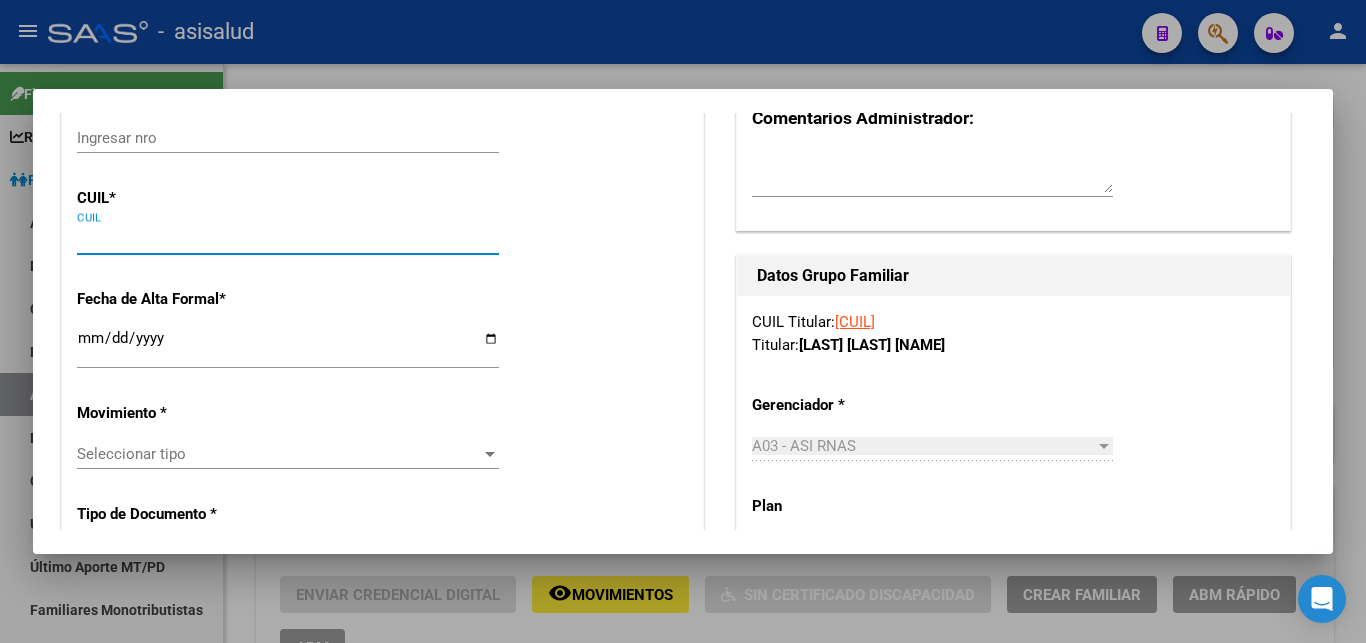click on "CUIL" at bounding box center (288, 239) 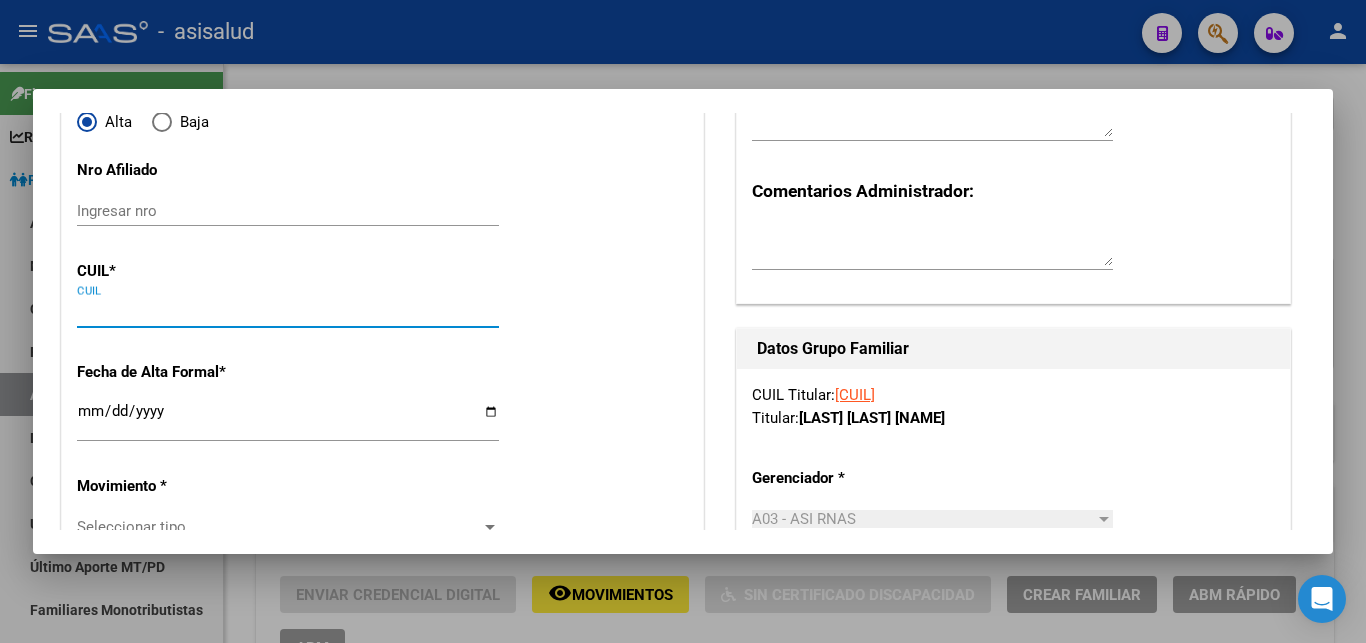 scroll, scrollTop: 216, scrollLeft: 0, axis: vertical 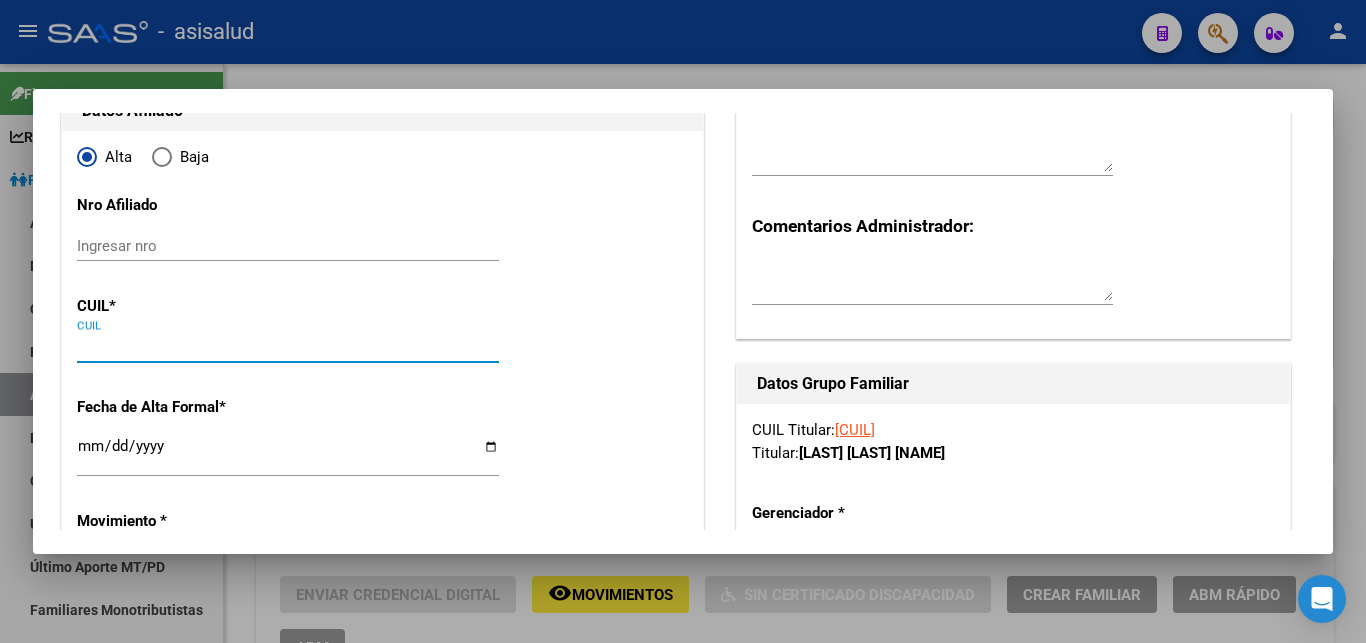 drag, startPoint x: 390, startPoint y: 409, endPoint x: 354, endPoint y: 375, distance: 49.517673 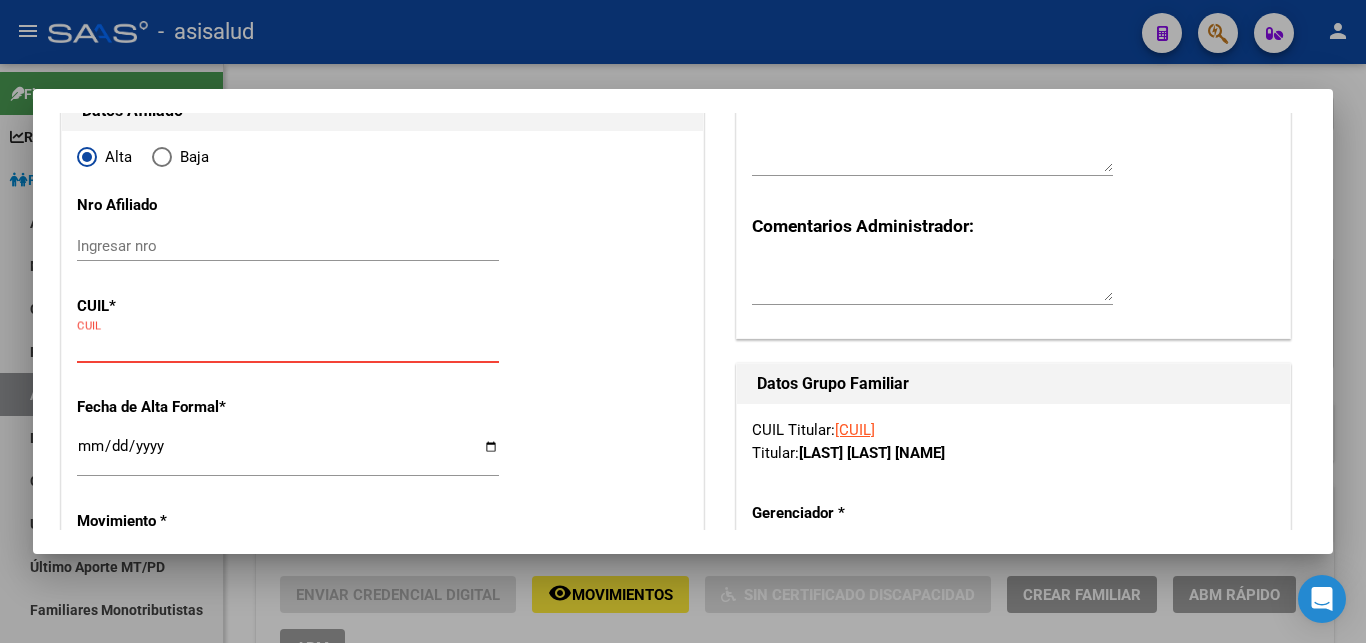 click on "CUIL" at bounding box center (288, 347) 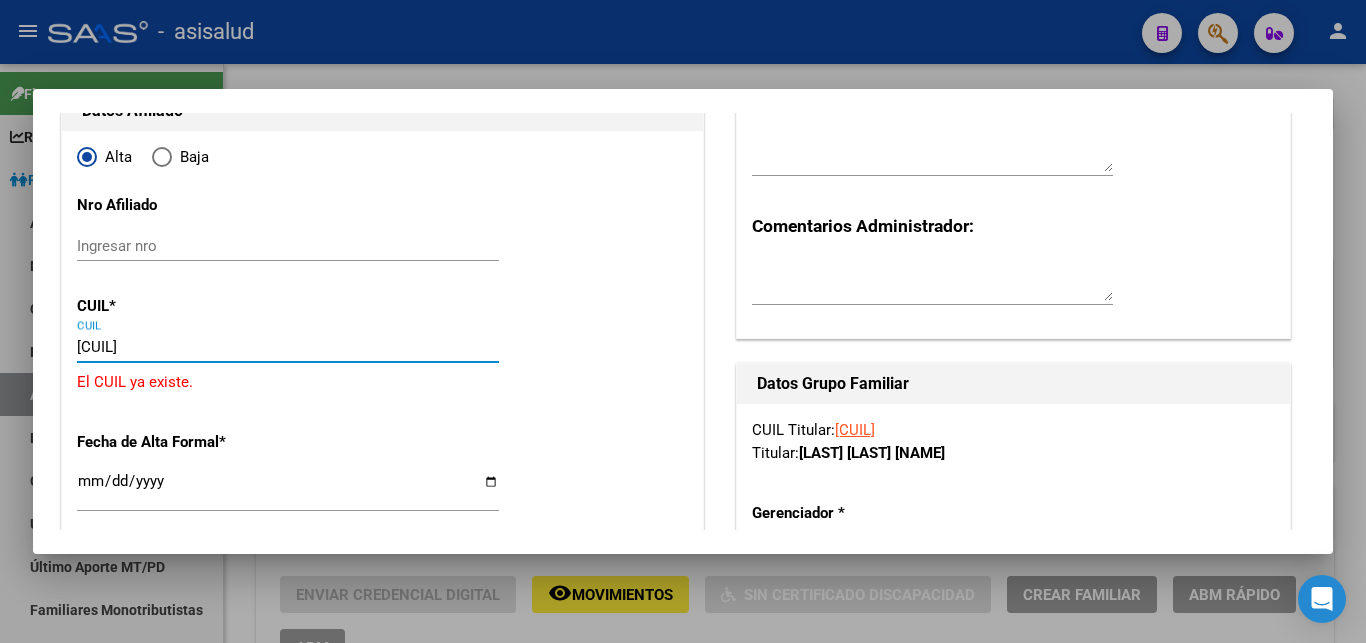 type on "39161937" 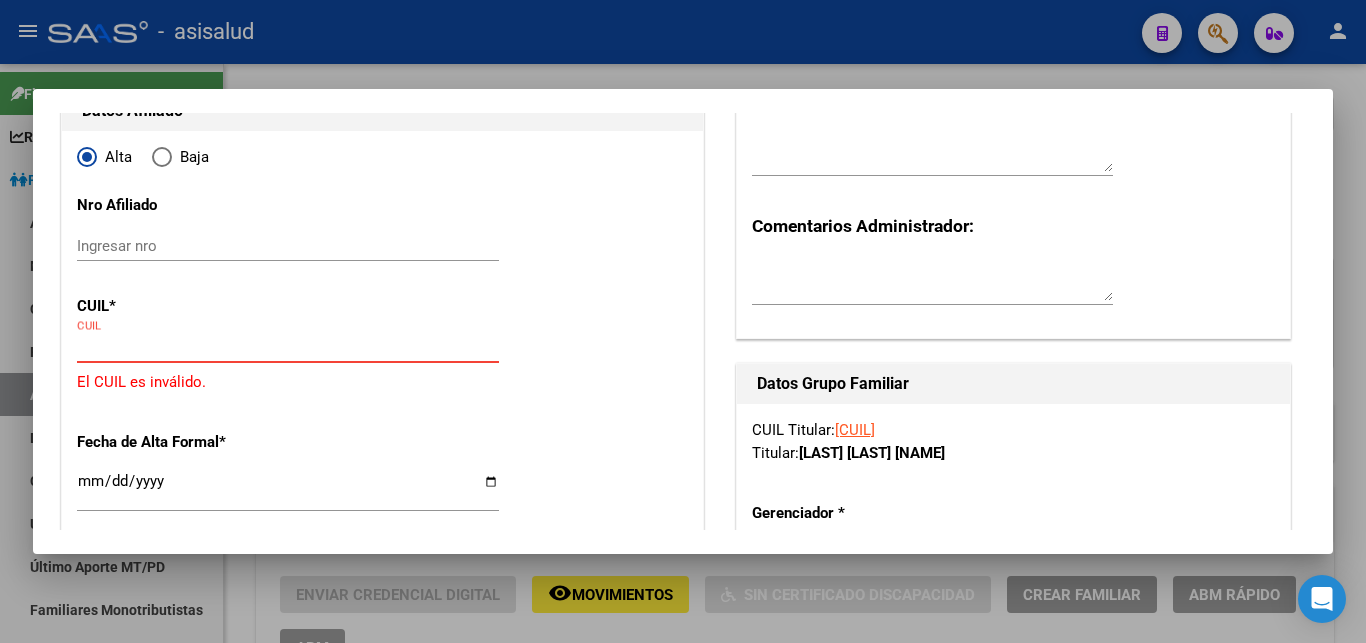 click on "CUIL" at bounding box center (288, 347) 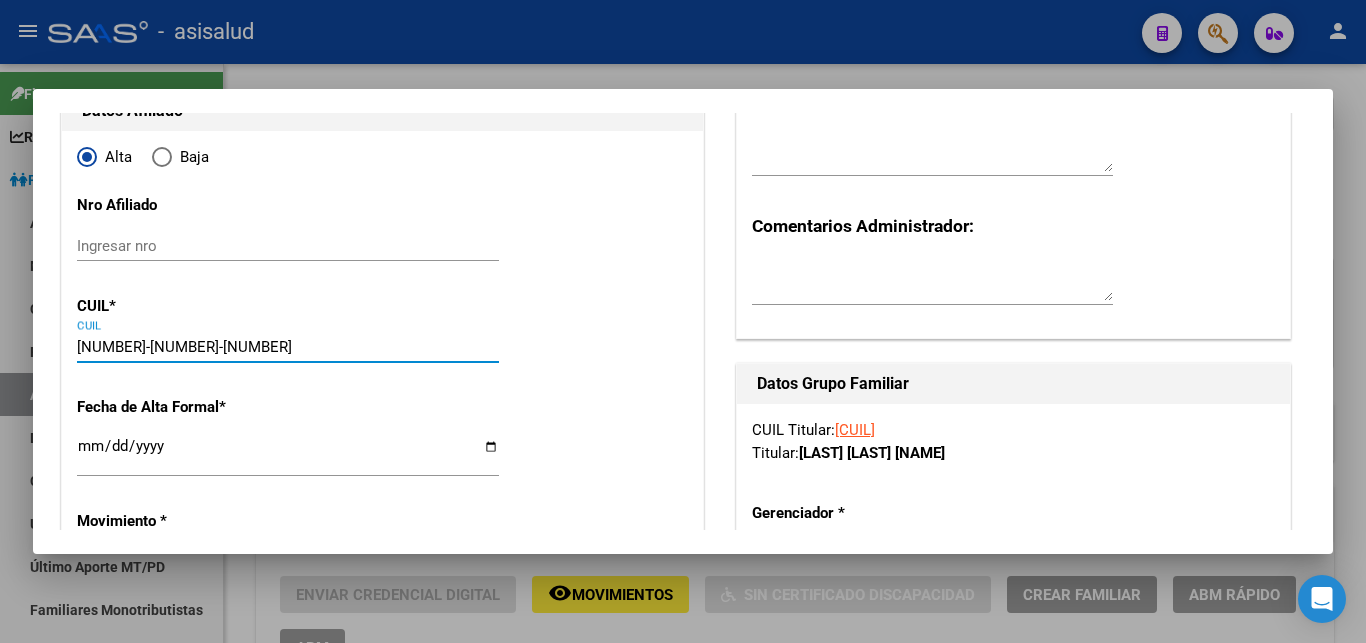 type on "41692857" 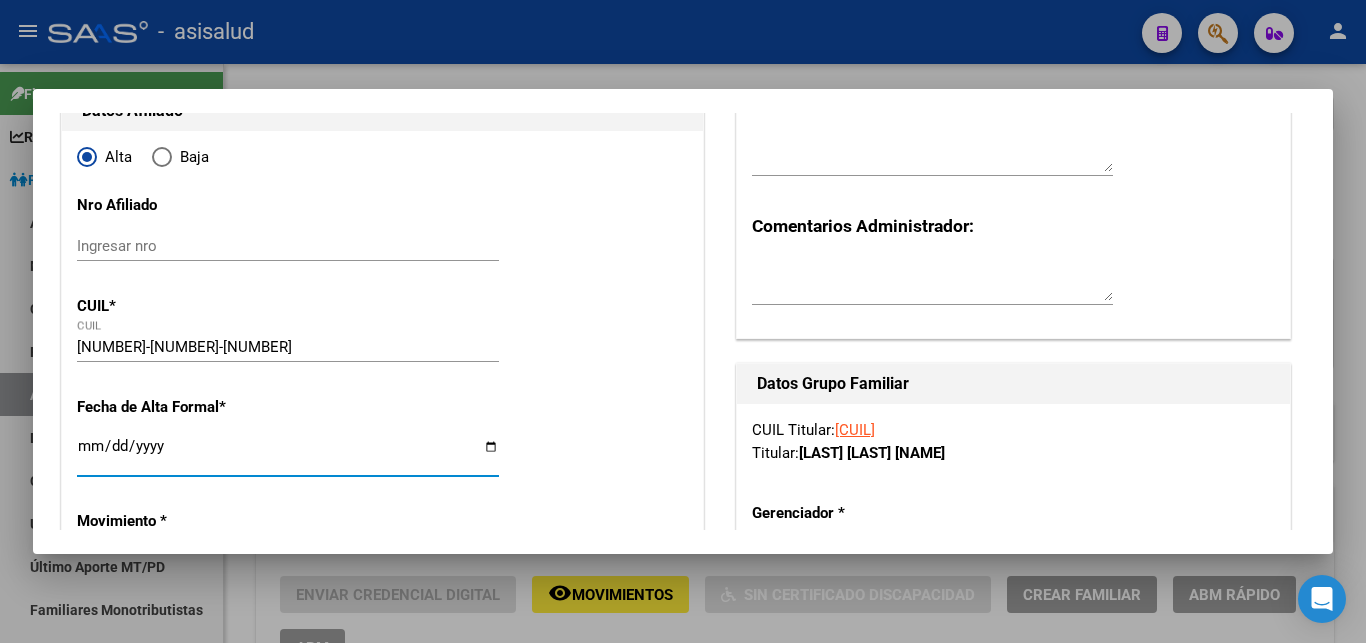 type on "2025-08-05" 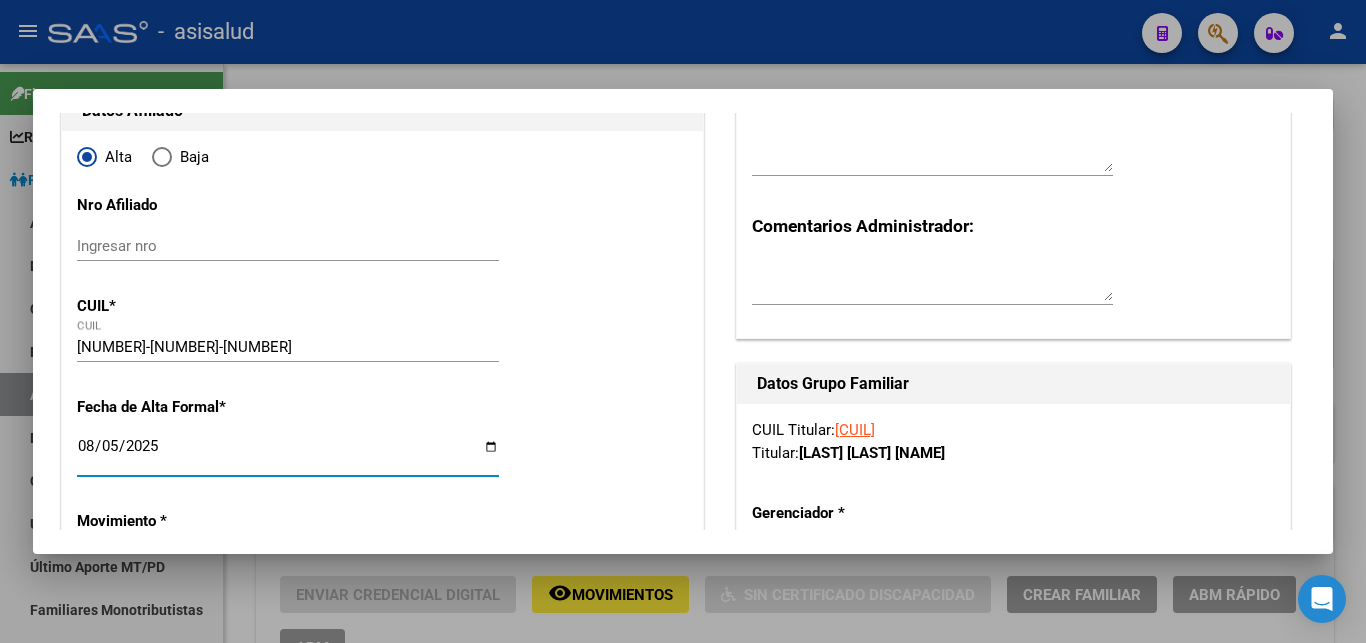 click on "save Guardar cambios" at bounding box center [1211, -72] 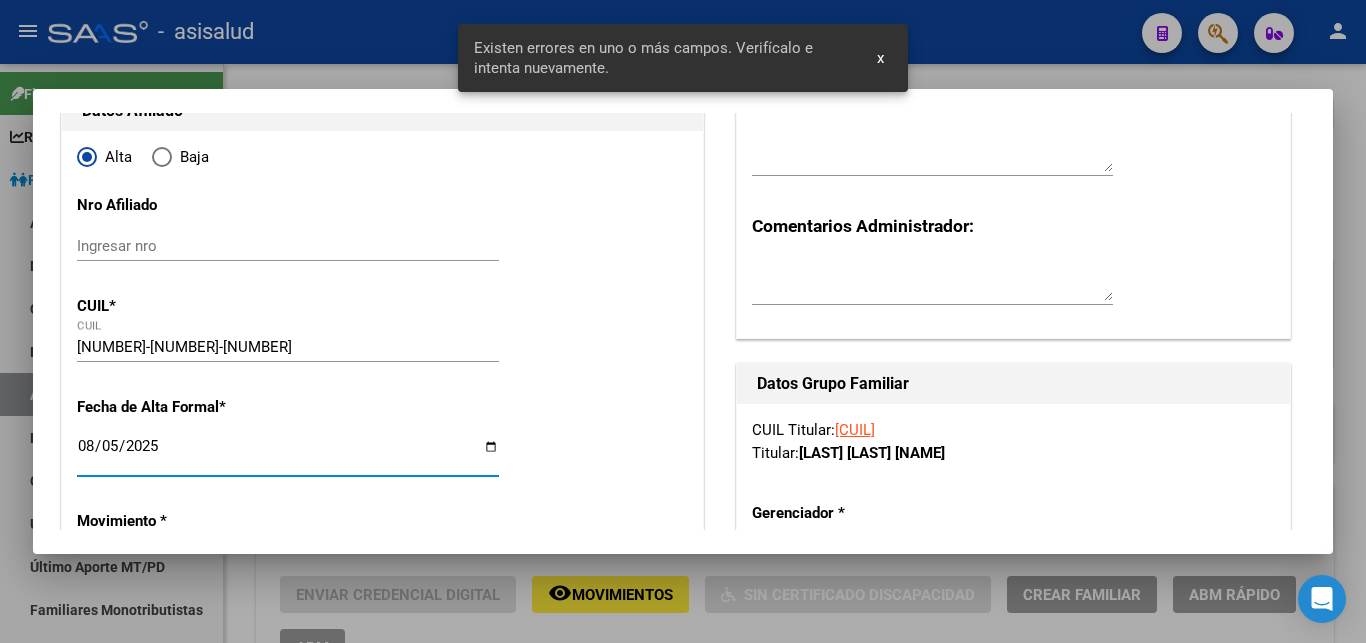 click on "Alta   Baja Nro Afiliado    Ingresar nro  CUIL  *   [CUIL] CUIL  ARCA Padrón Fecha de Alta Formal  *   2025-08-05 Ingresar fecha   Movimiento * Seleccionar tipo Seleccionar tipo El campo es requerido  Tipo de Documento * DOCUMENTO UNICO Seleccionar tipo Nro Documento  *   41692857 Ingresar nro  Apellido  *   GLIOSCA Ingresar apellido  Nombre  *   TAMARA AGUSTINA Ingresar nombre  Fecha de nacimiento  *   1999-04-07 Ingresar fecha   Parentesco * Seleccionar parentesco Seleccionar parentesco El campo es requerido  Estado Civil * Seleccionar tipo Seleccionar tipo El campo es requerido  Sexo * Femenino Seleccionar sexo  Nacionalidad * ARGENTINA Seleccionar tipo  Discapacitado * No incapacitado Seleccionar tipo Vencimiento Certificado Estudio    Ingresar fecha   Tipo domicilio * Domicilio Completo Seleccionar tipo domicilio  Provincia * Buenos Aires Seleccionar provincia Localidad  *   MARTIN CORONADO Ingresar el nombre  Codigo Postal  *   1682 Ingresar el codigo  Calle  *   A MONTANELLI Ingresar calle" at bounding box center [382, 1578] 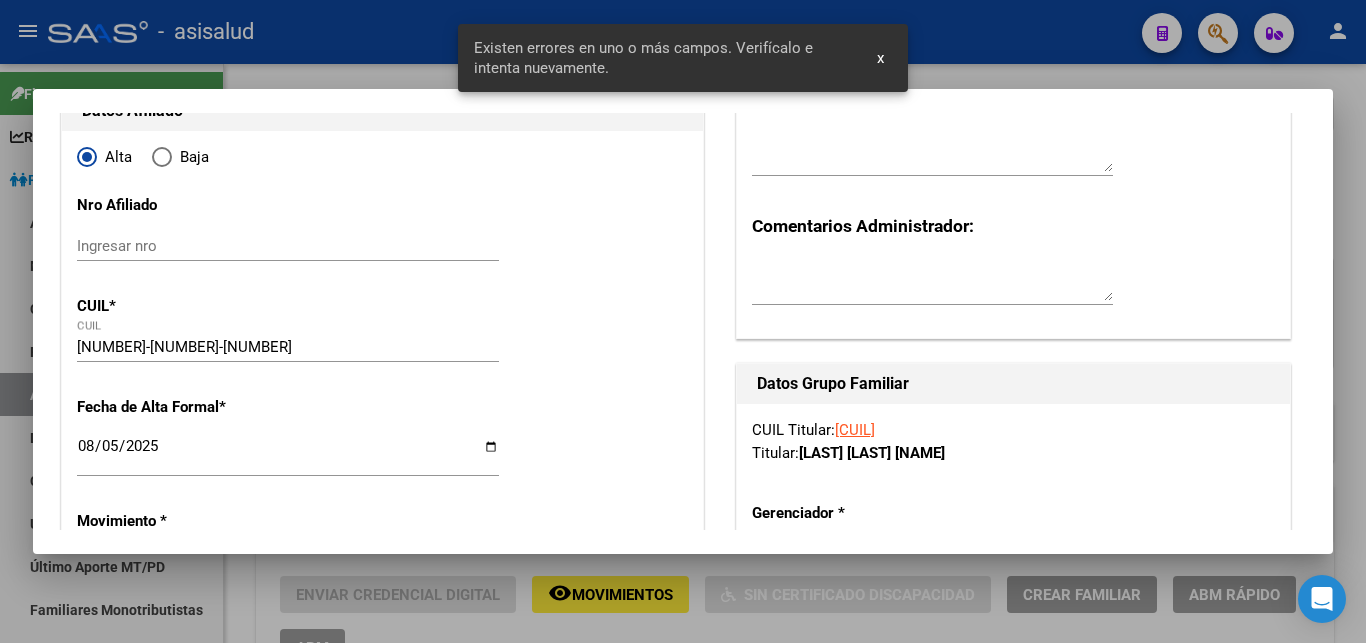 scroll, scrollTop: 432, scrollLeft: 0, axis: vertical 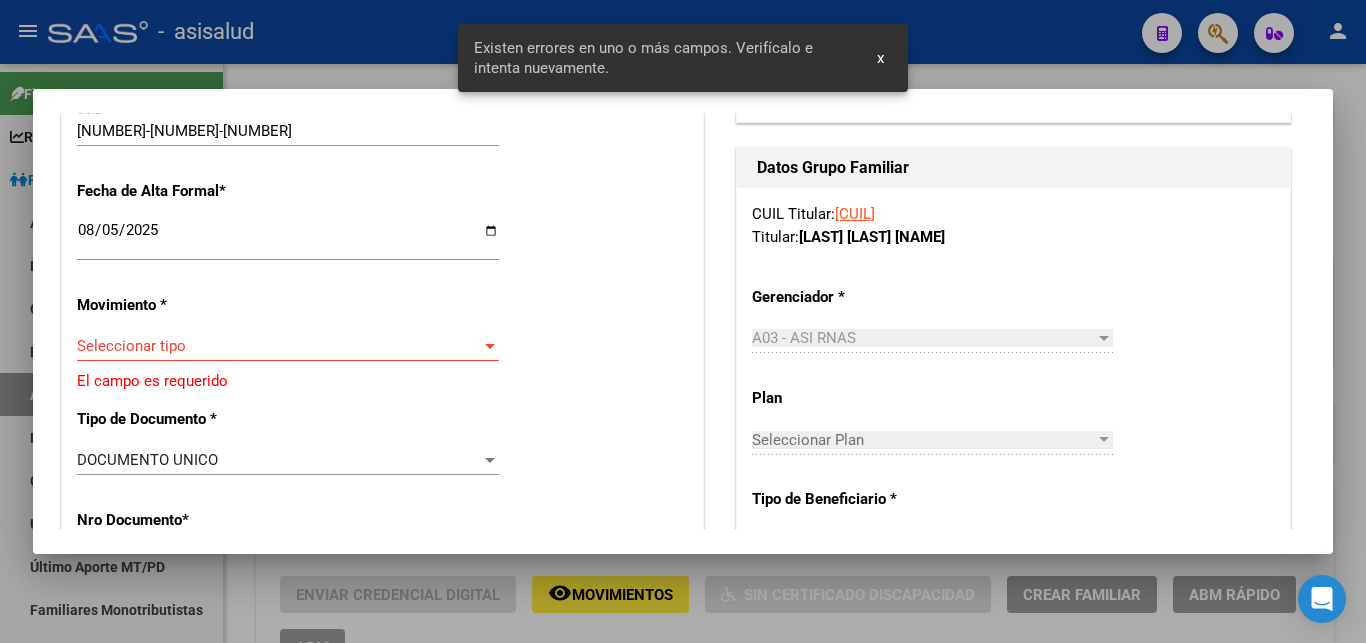 click at bounding box center [490, 346] 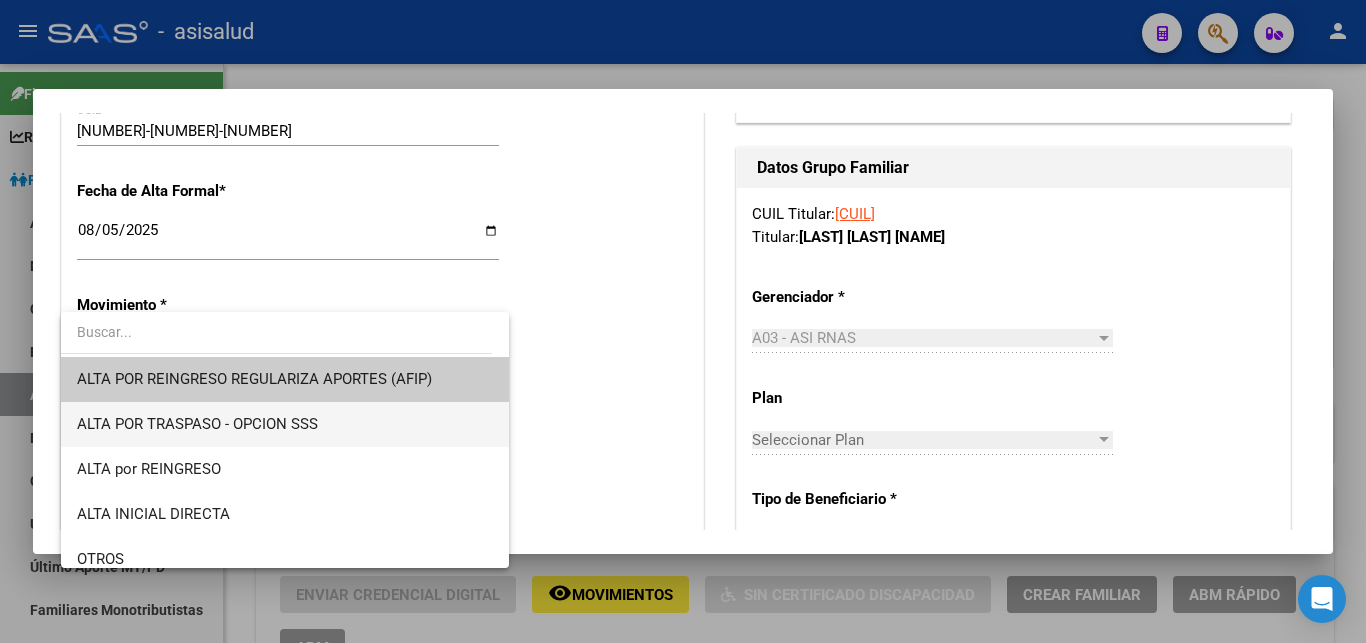 scroll, scrollTop: 216, scrollLeft: 0, axis: vertical 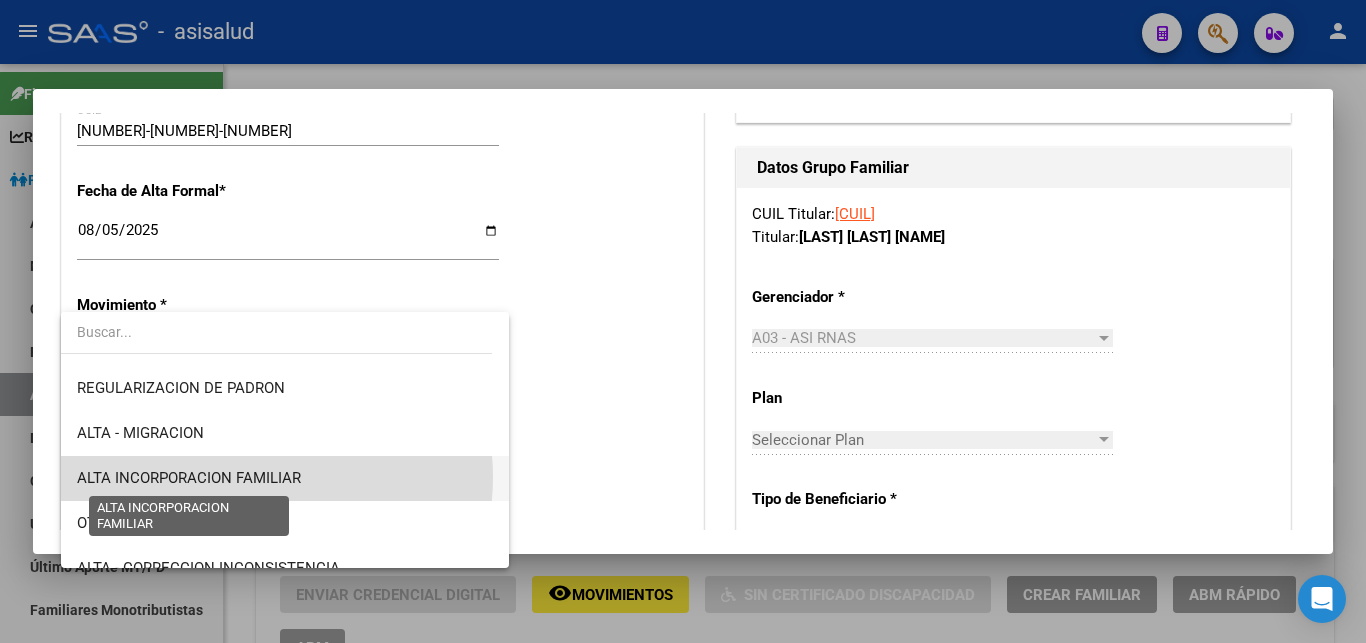 click on "ALTA INCORPORACION FAMILIAR" at bounding box center (189, 478) 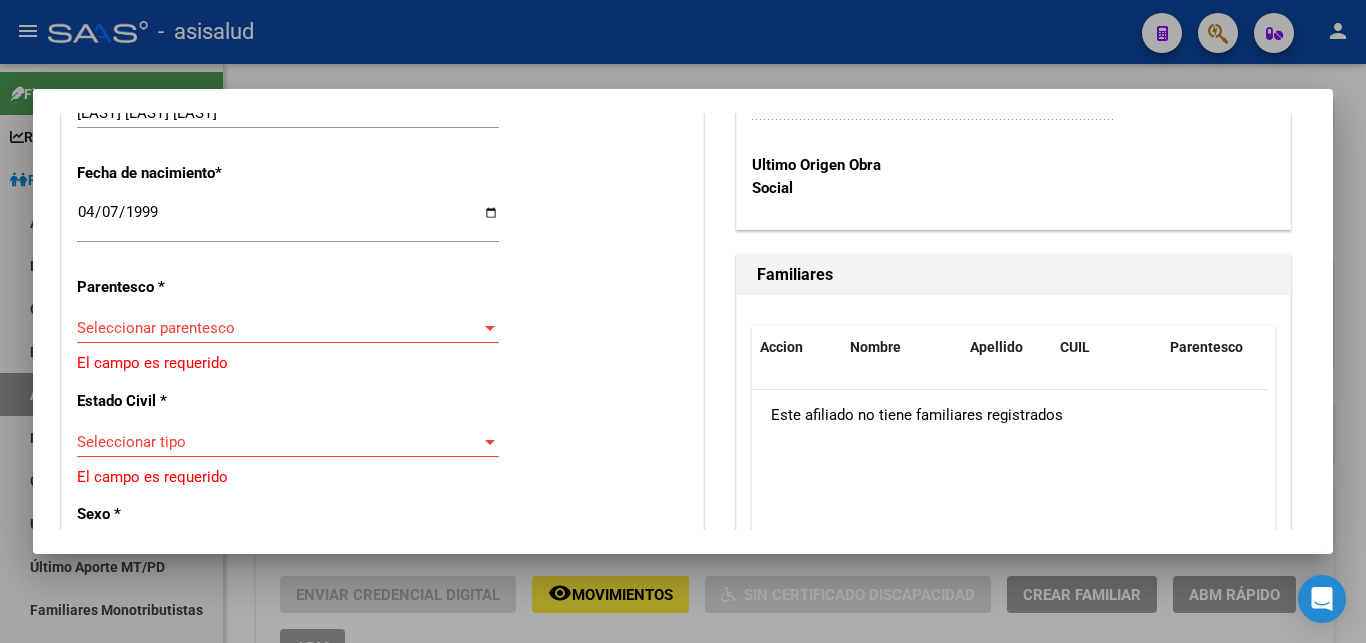 scroll, scrollTop: 1080, scrollLeft: 0, axis: vertical 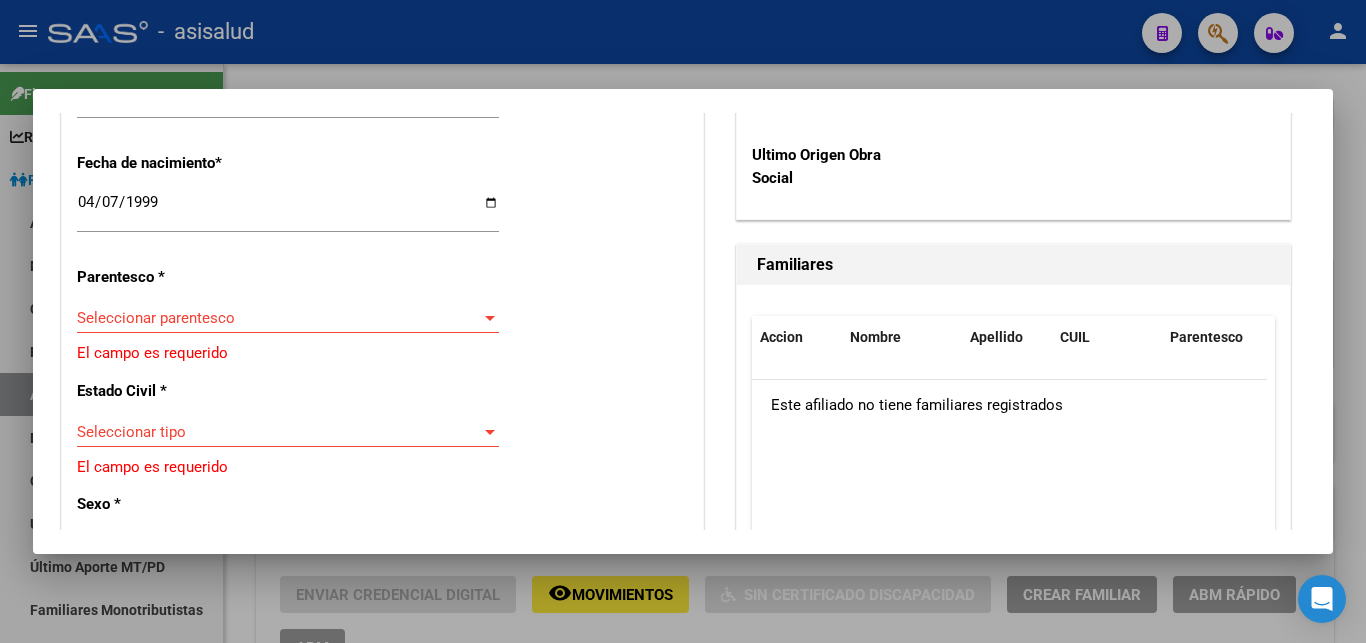 click on "Seleccionar parentesco" at bounding box center [279, 318] 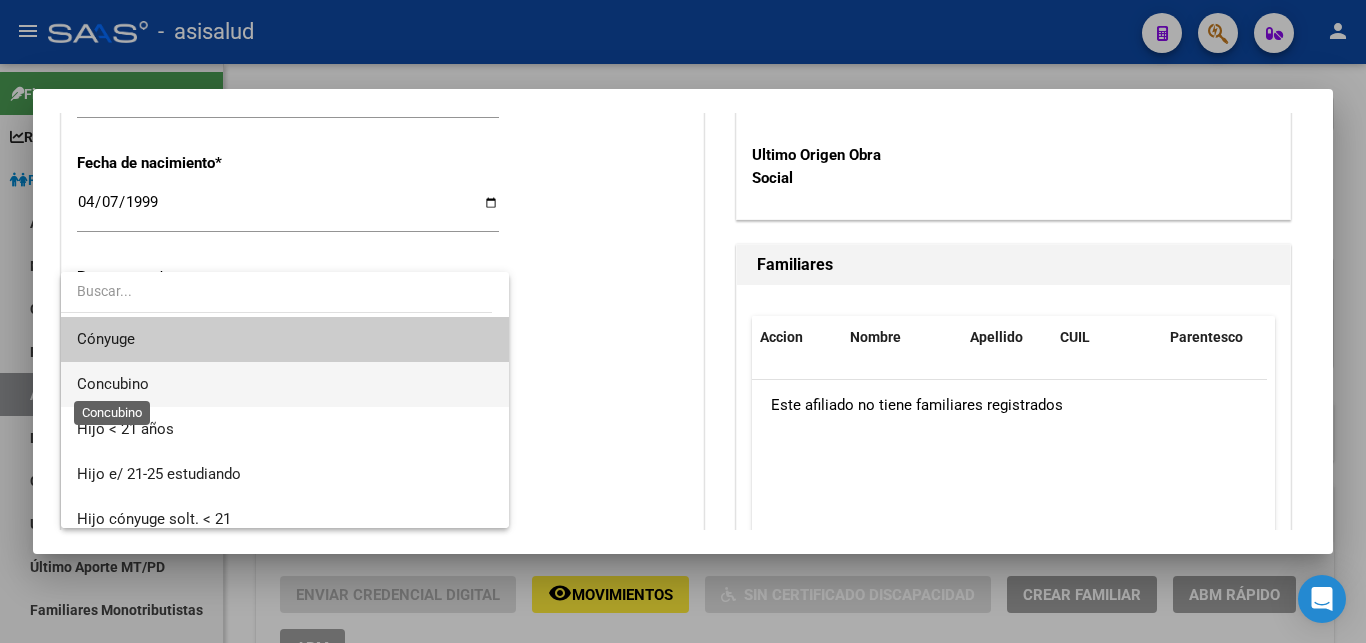 click on "Concubino" at bounding box center [113, 384] 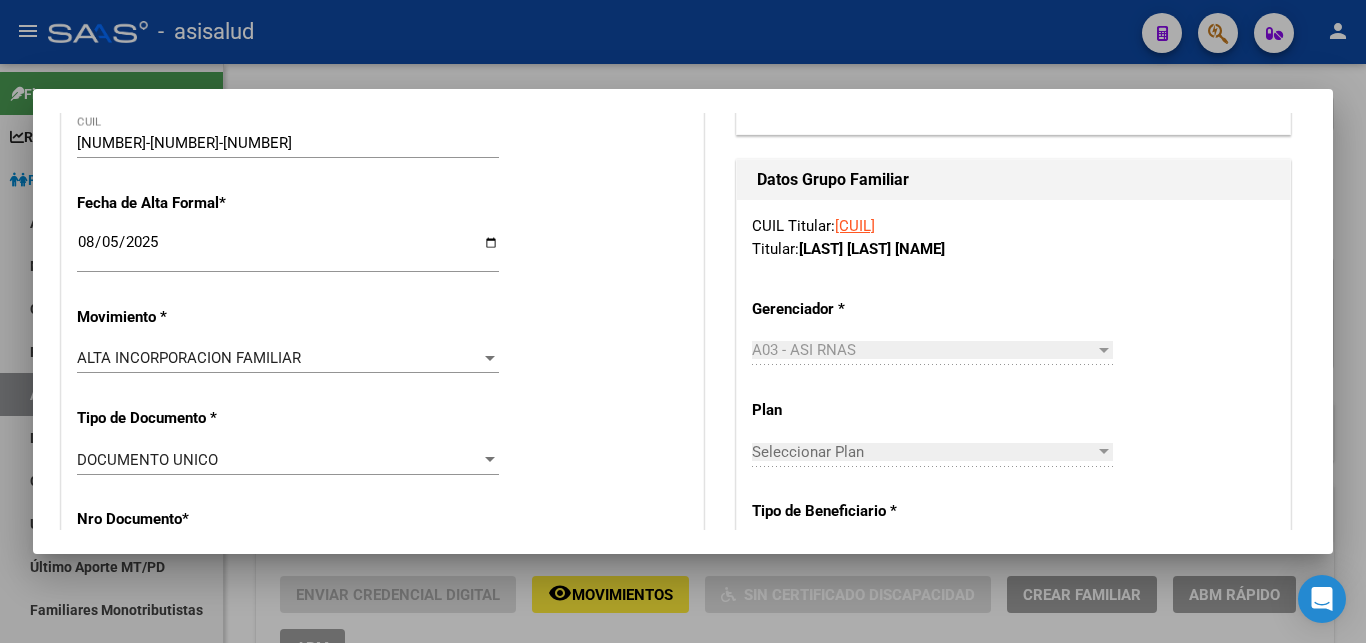 scroll, scrollTop: 0, scrollLeft: 0, axis: both 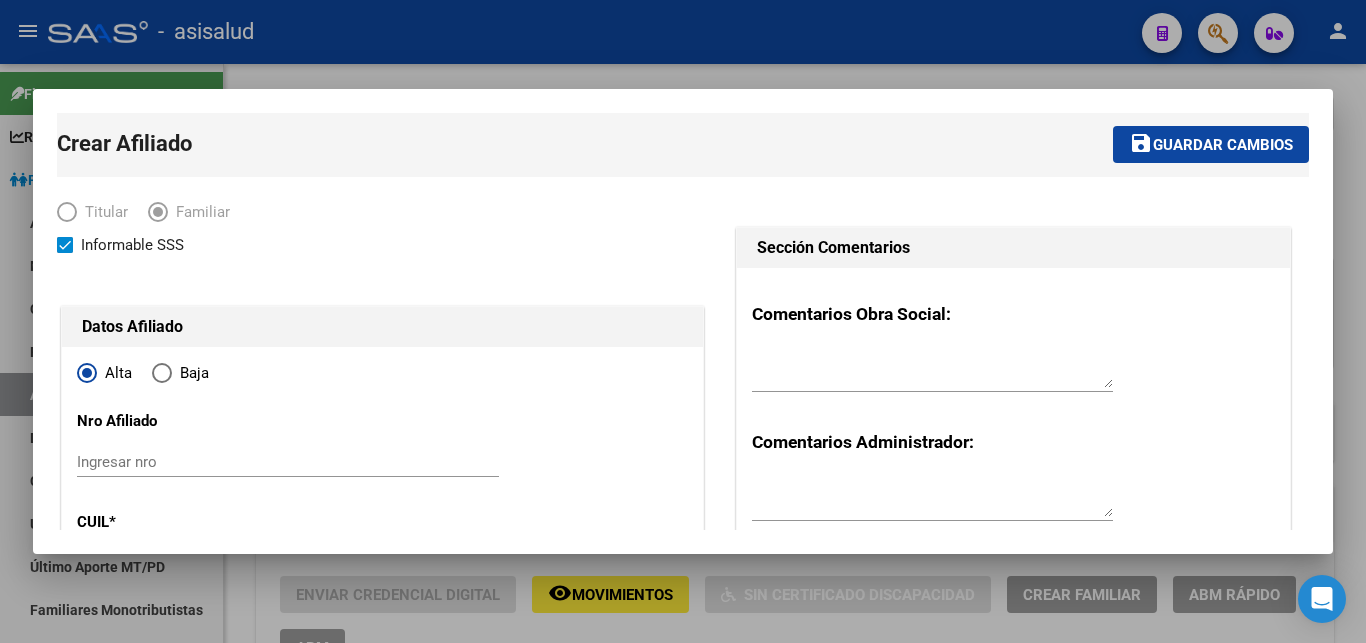 click on "Guardar cambios" at bounding box center (1223, 145) 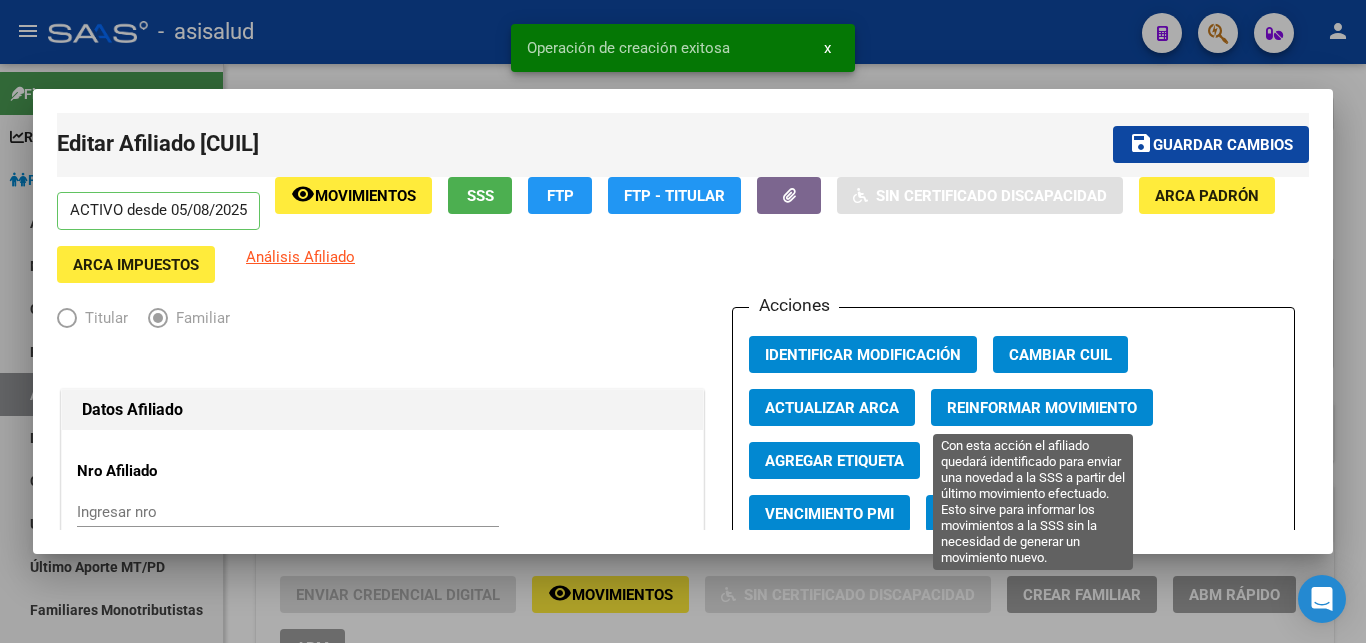 click on "Reinformar Movimiento" 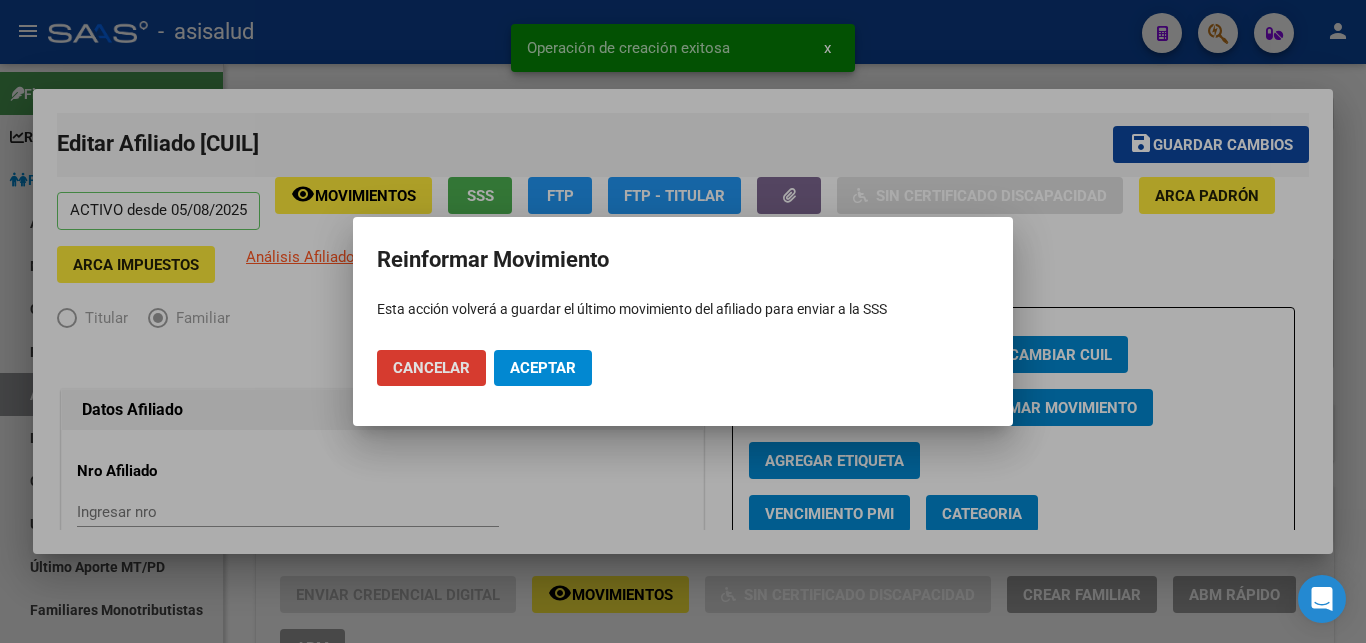 click on "Aceptar" at bounding box center [543, 368] 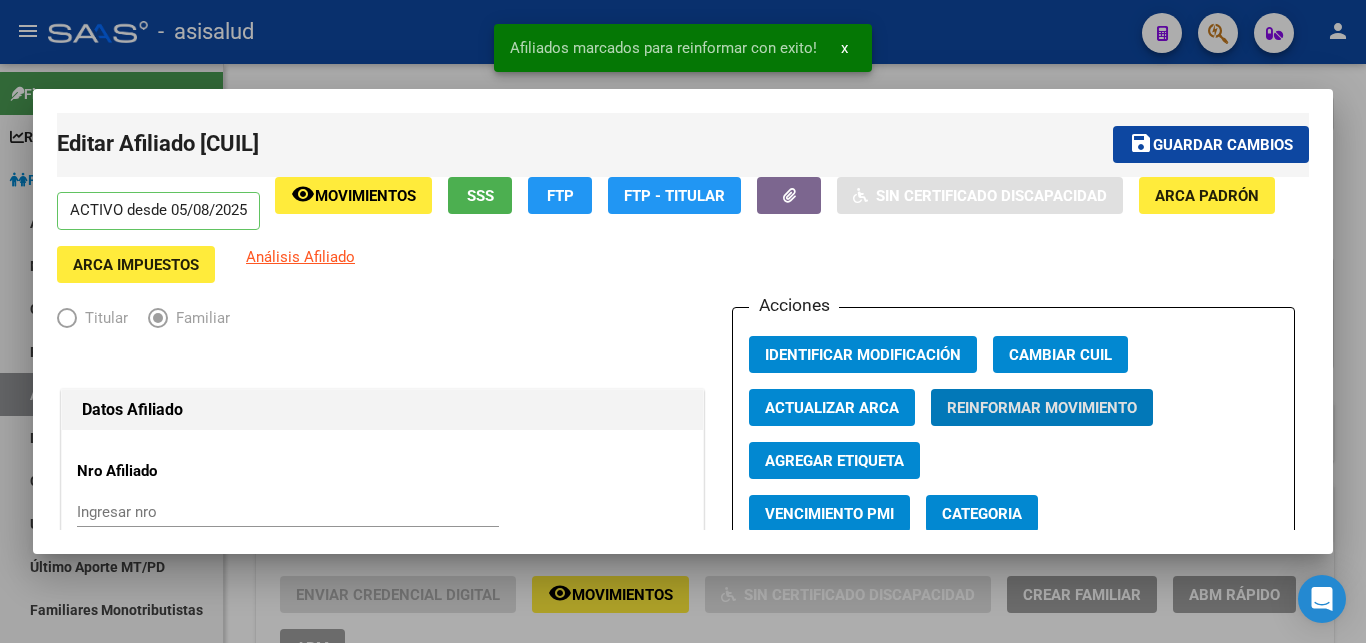 click on "Guardar cambios" at bounding box center (1223, 145) 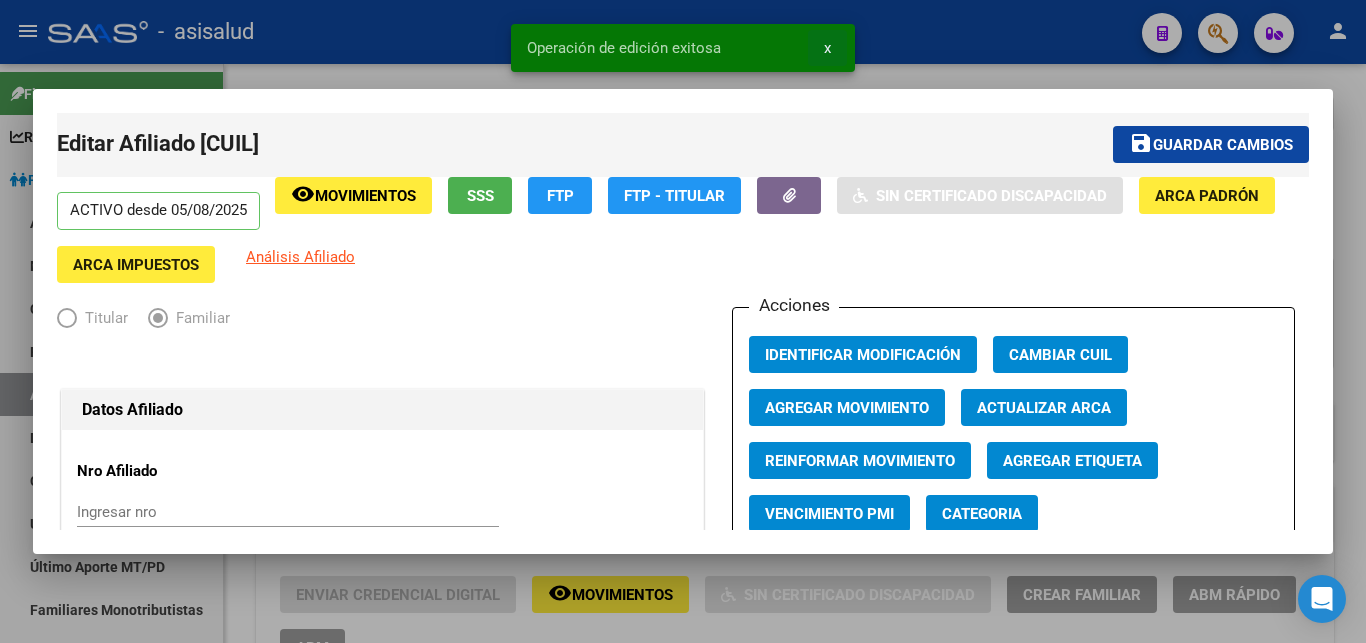 click on "x" at bounding box center [827, 48] 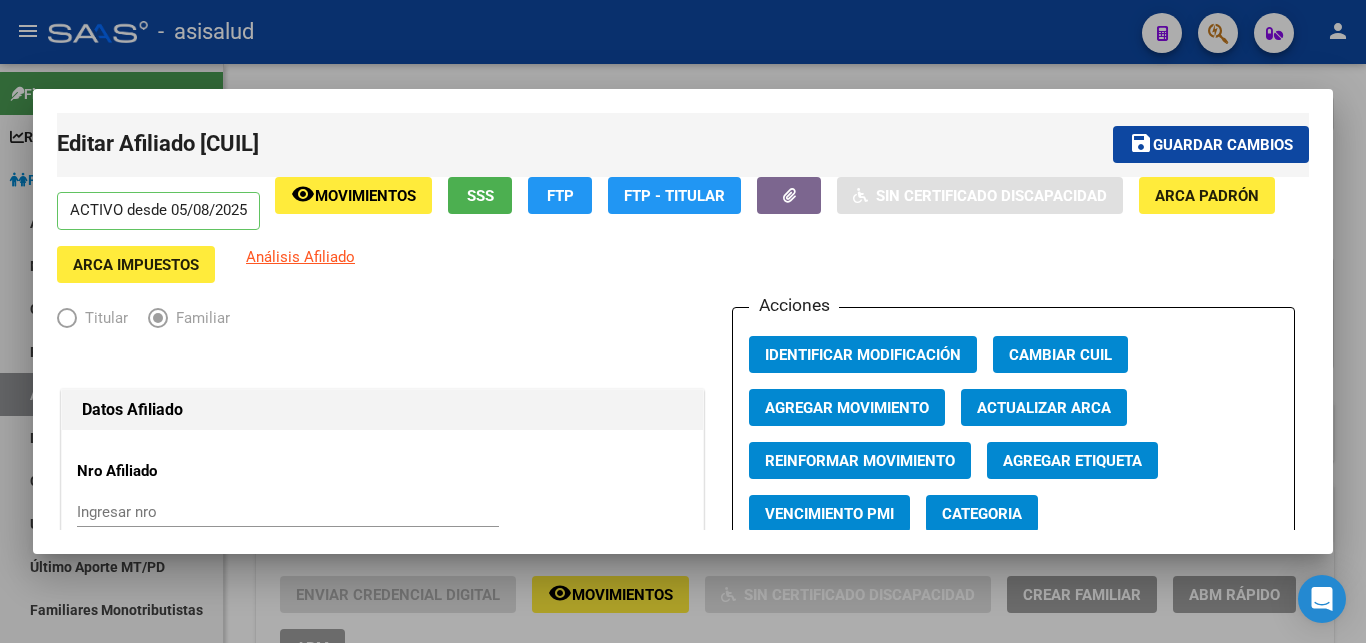 click at bounding box center [683, 321] 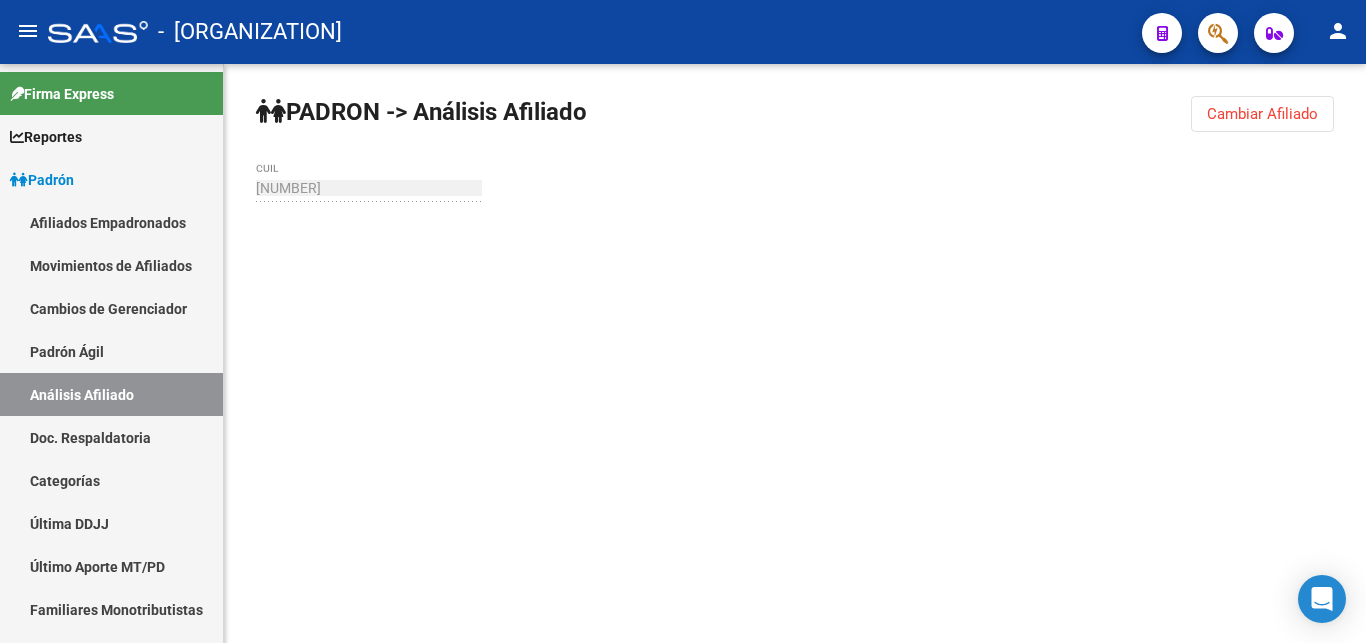 scroll, scrollTop: 0, scrollLeft: 0, axis: both 